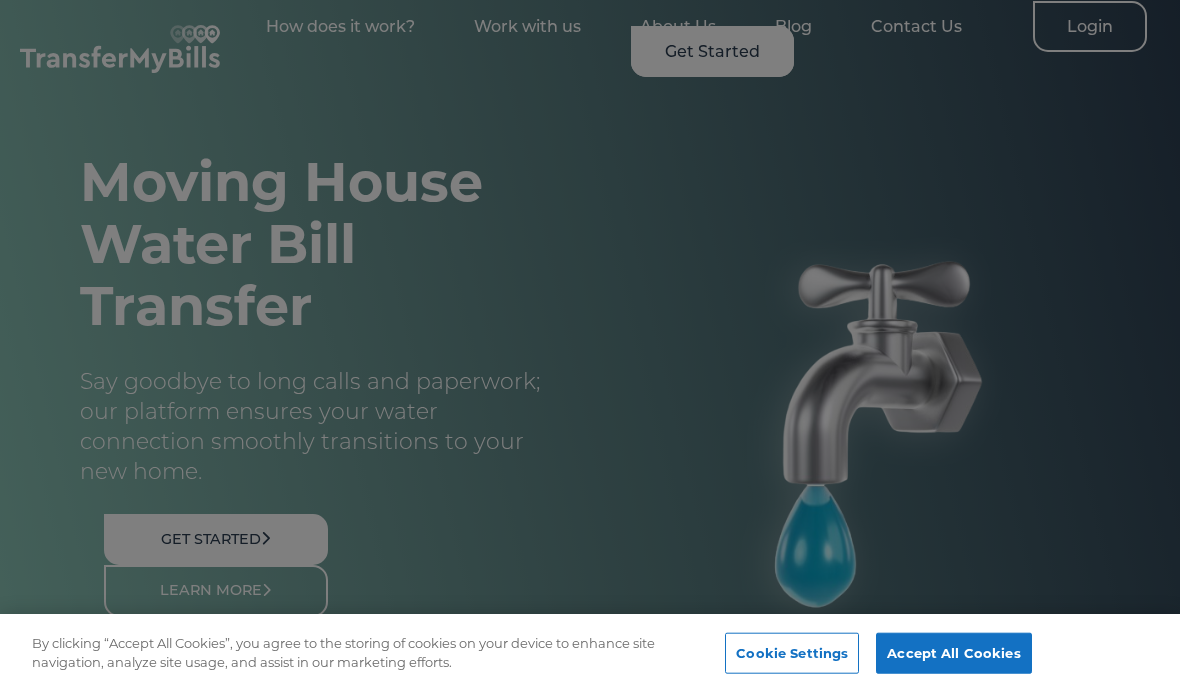 scroll, scrollTop: 0, scrollLeft: 0, axis: both 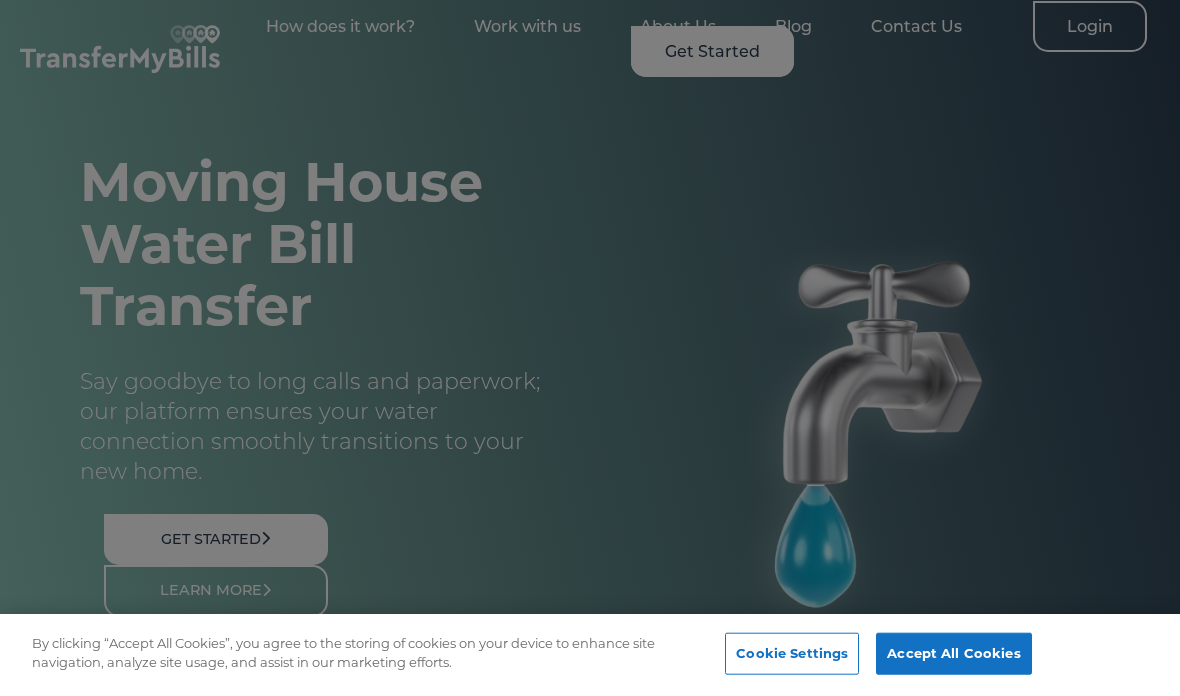 click at bounding box center [590, 348] 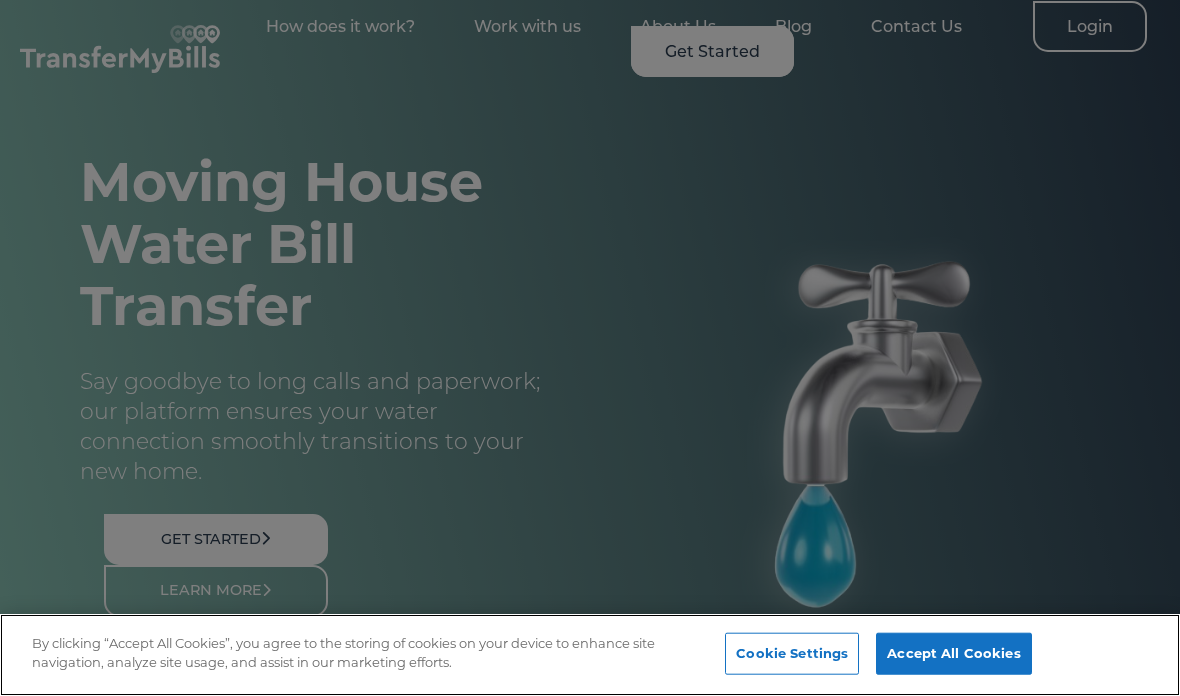 click on "Accept All Cookies" at bounding box center (953, 654) 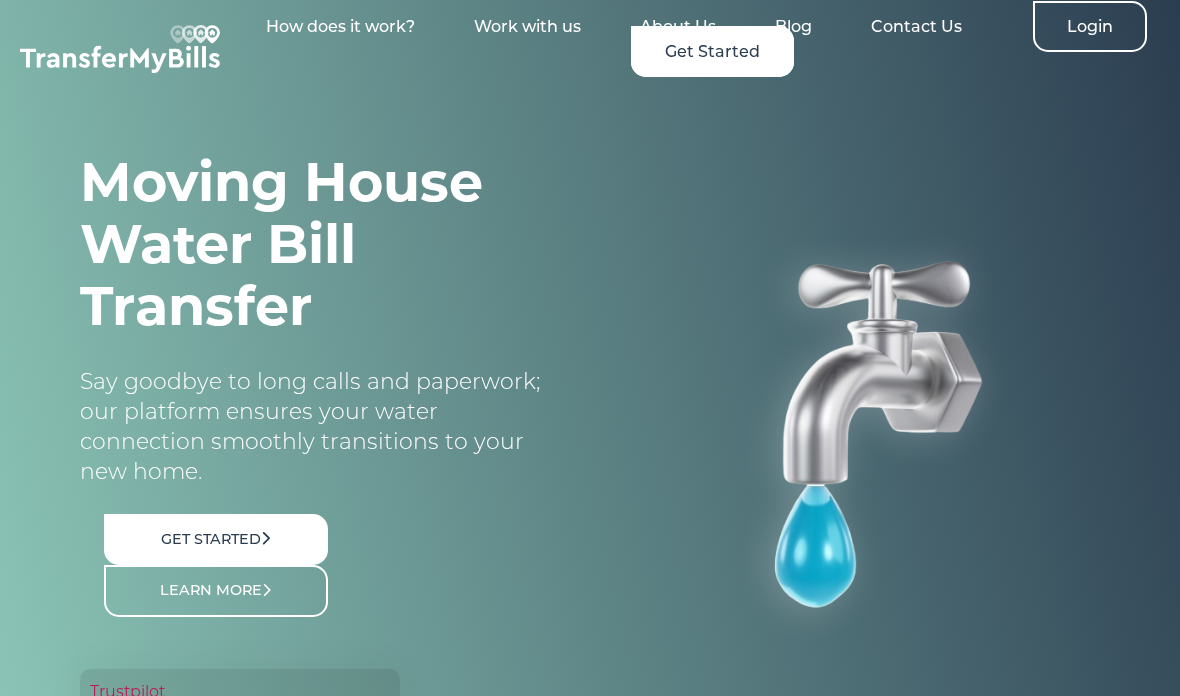scroll, scrollTop: 0, scrollLeft: 0, axis: both 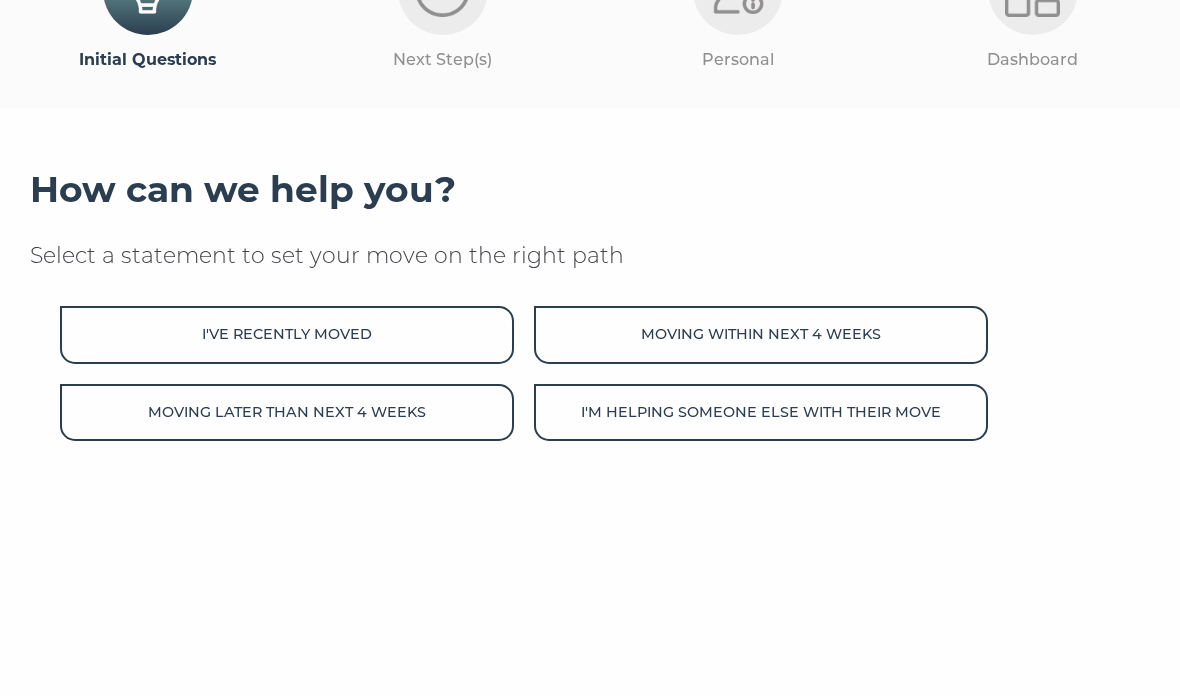 click on "Moving within next 4 weeks" at bounding box center [761, 334] 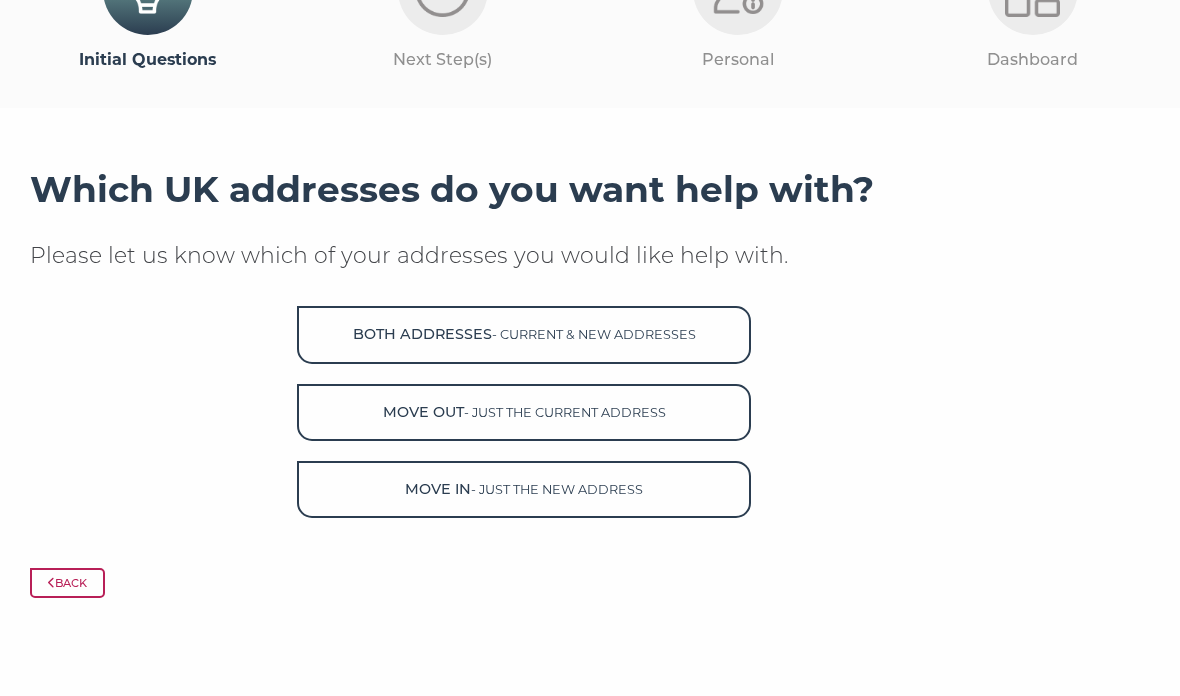 click on "- current & new addresses" at bounding box center (594, 334) 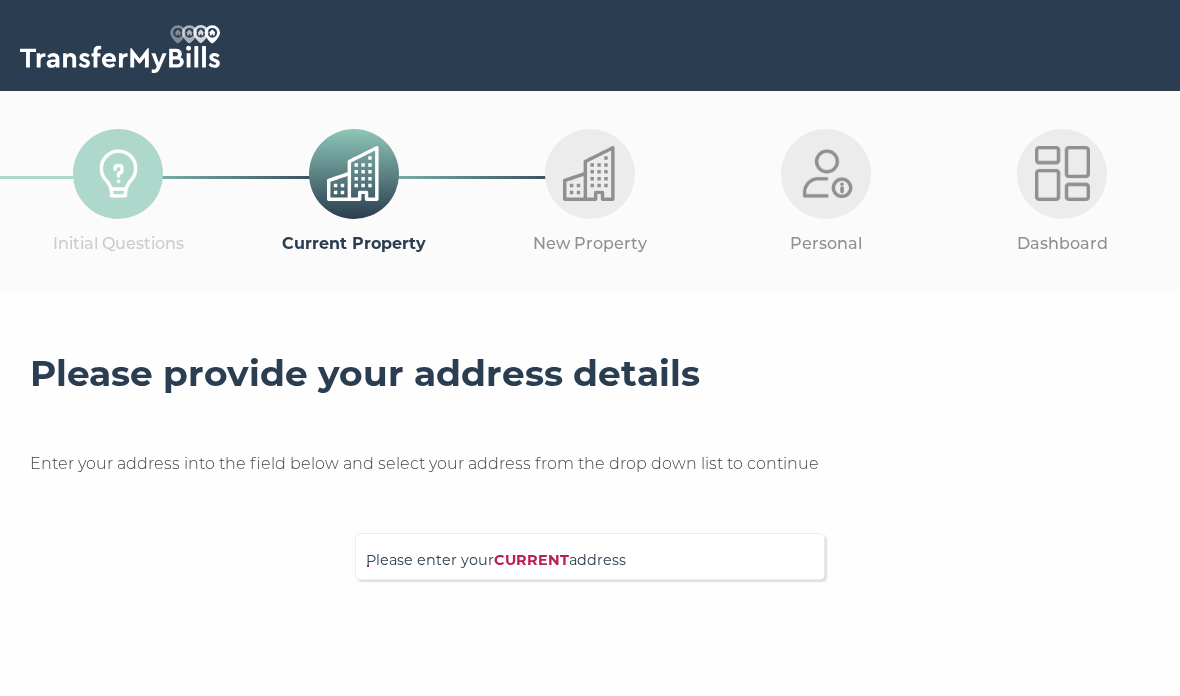 scroll, scrollTop: 0, scrollLeft: 0, axis: both 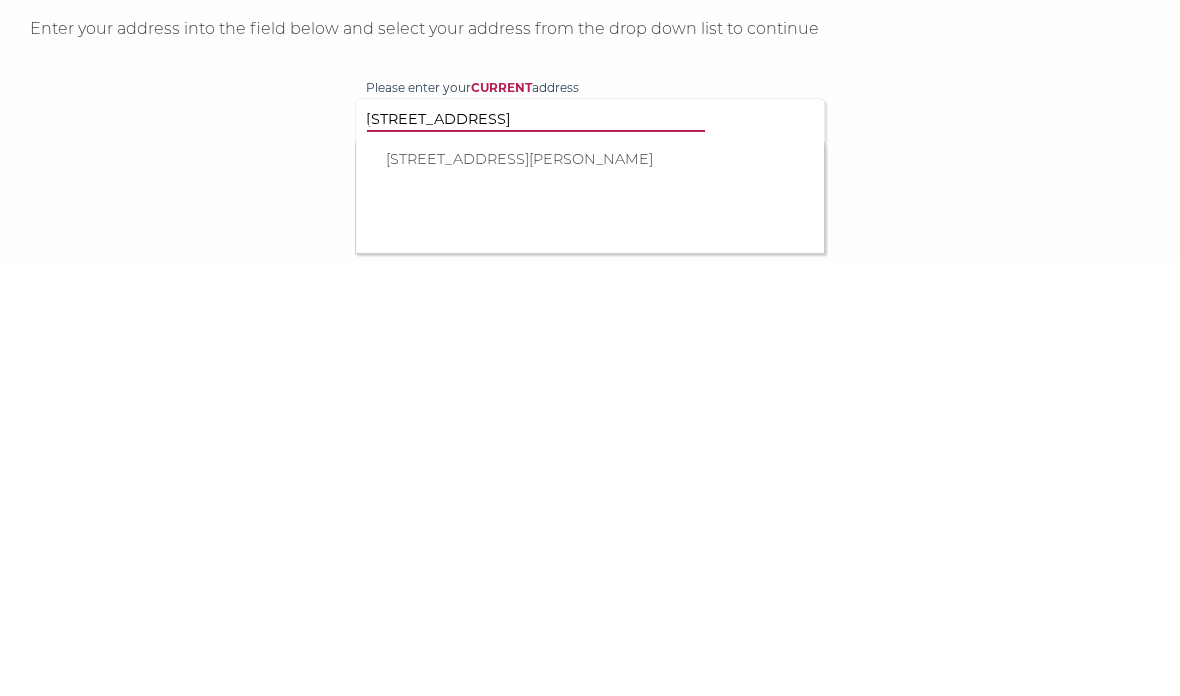 type on "14 kingfisher drive catt" 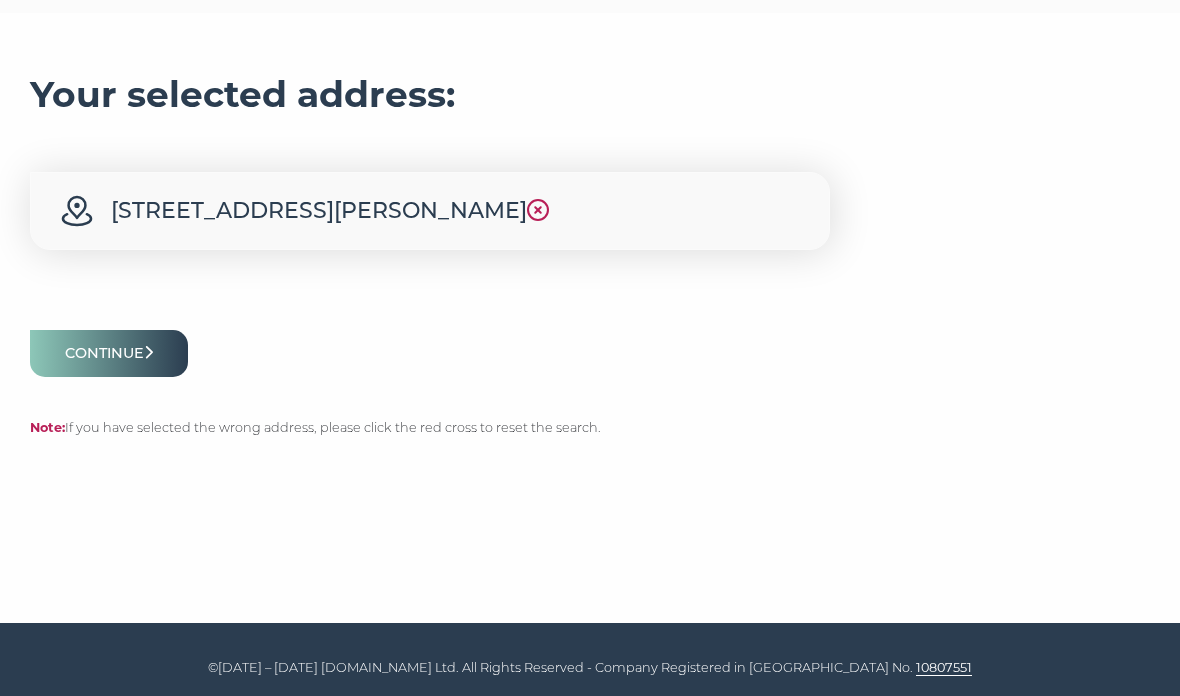 click on "Continue" at bounding box center [109, 353] 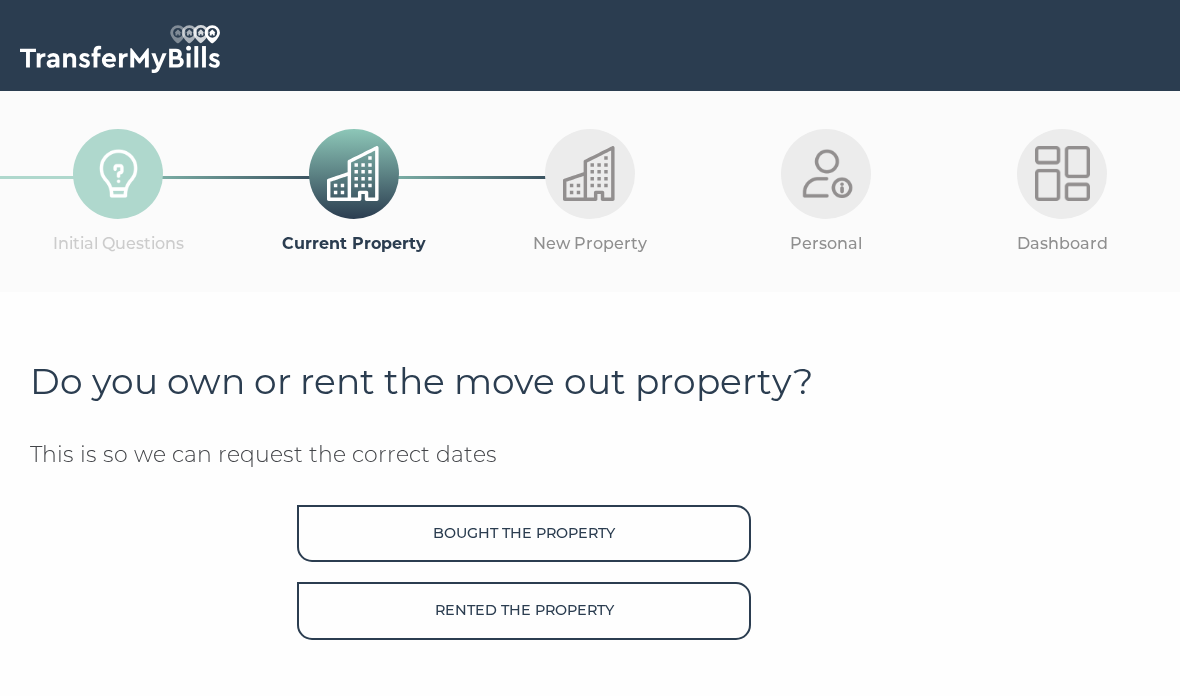 scroll, scrollTop: 0, scrollLeft: 0, axis: both 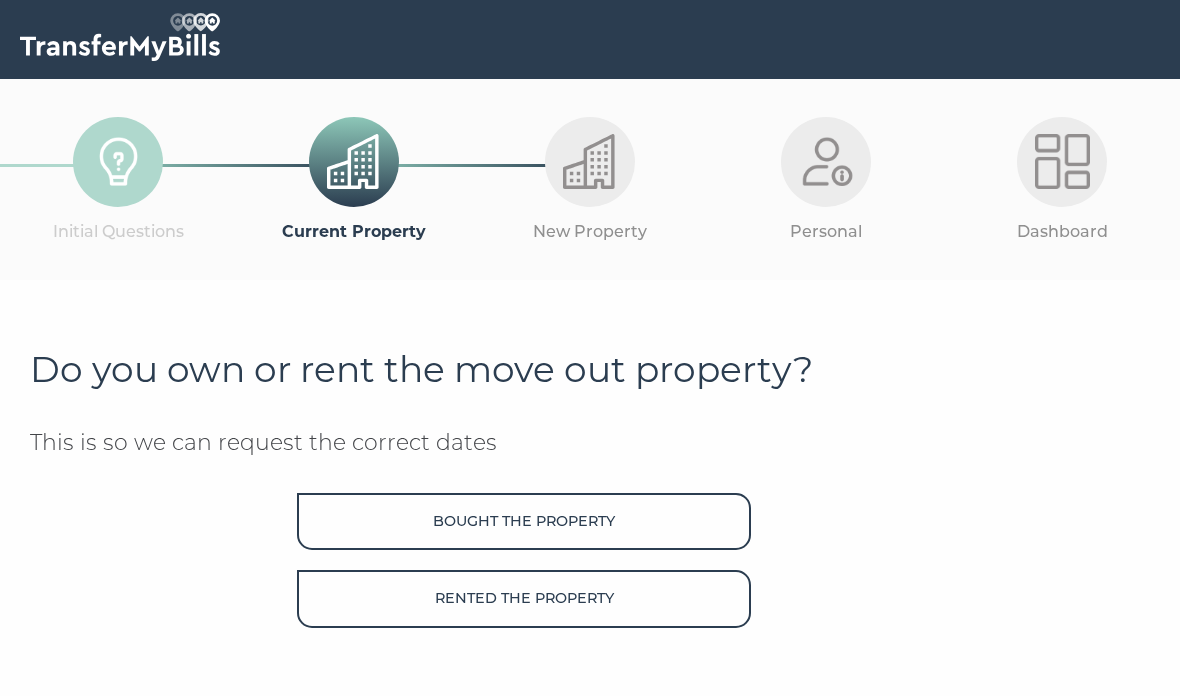 click on "Bought the property" at bounding box center (524, 522) 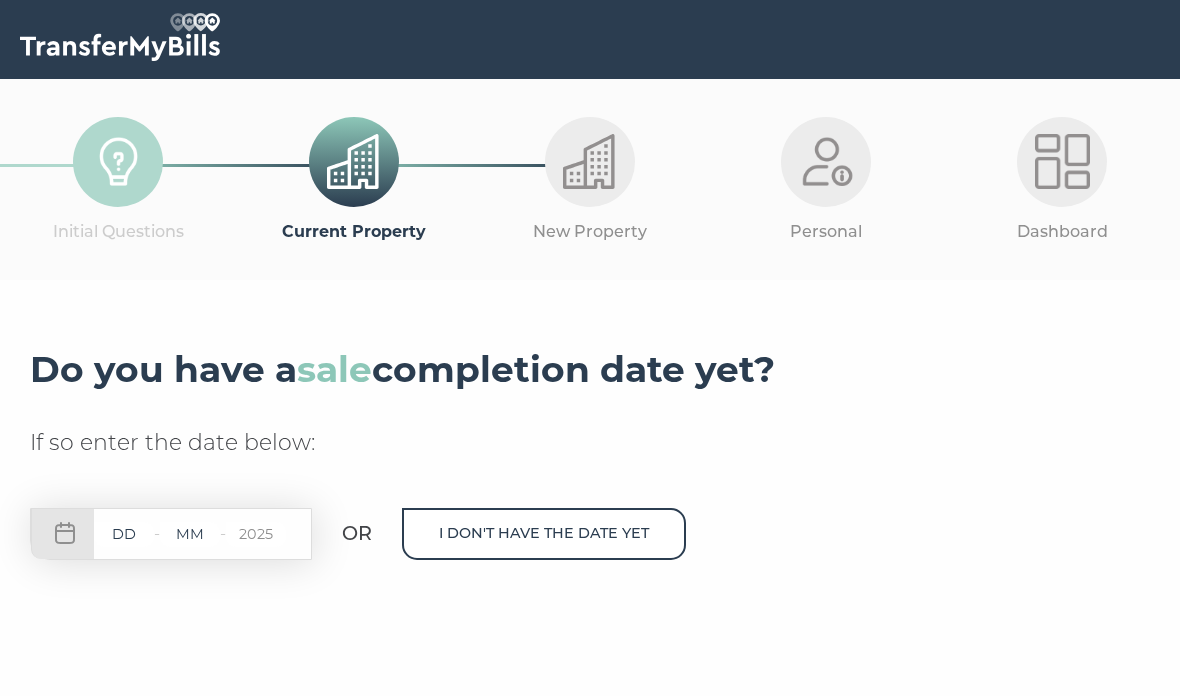 click at bounding box center (124, 534) 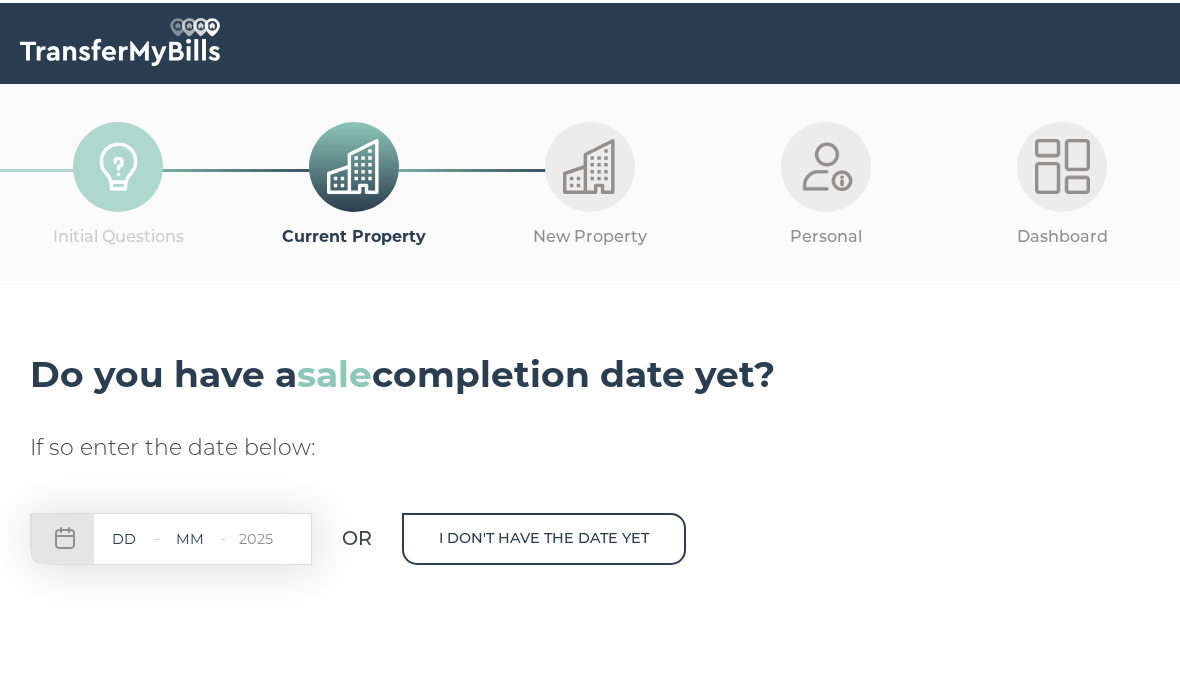 scroll, scrollTop: 0, scrollLeft: 0, axis: both 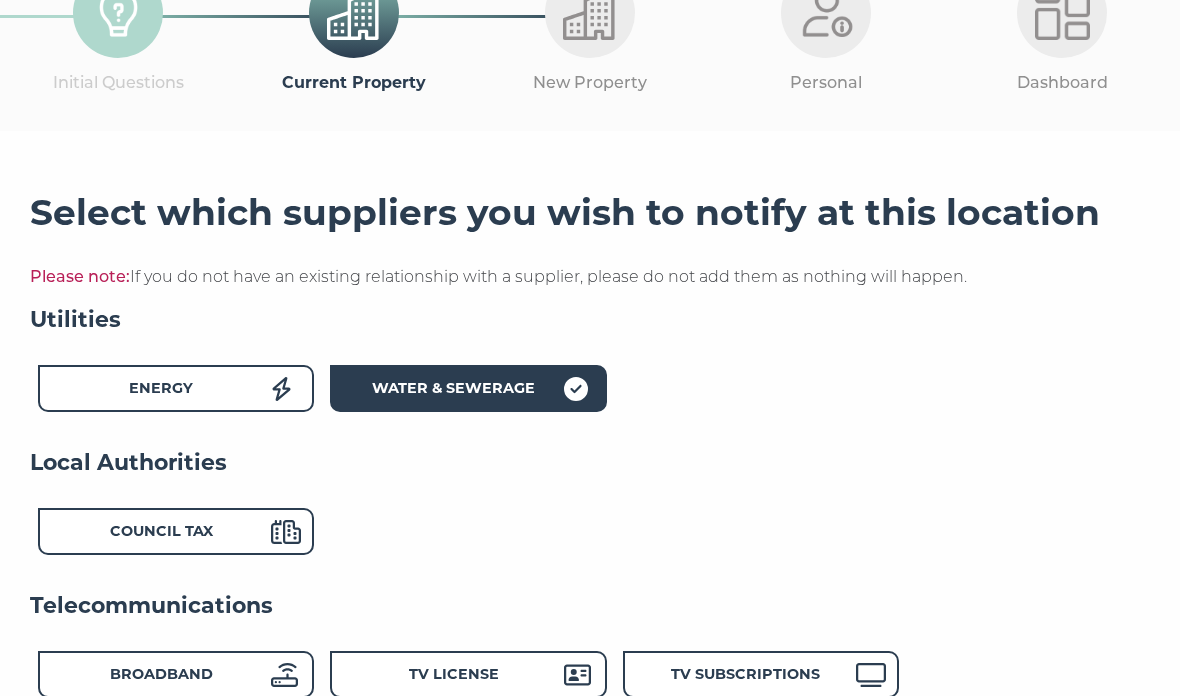 click on "Council Tax" at bounding box center [161, 534] 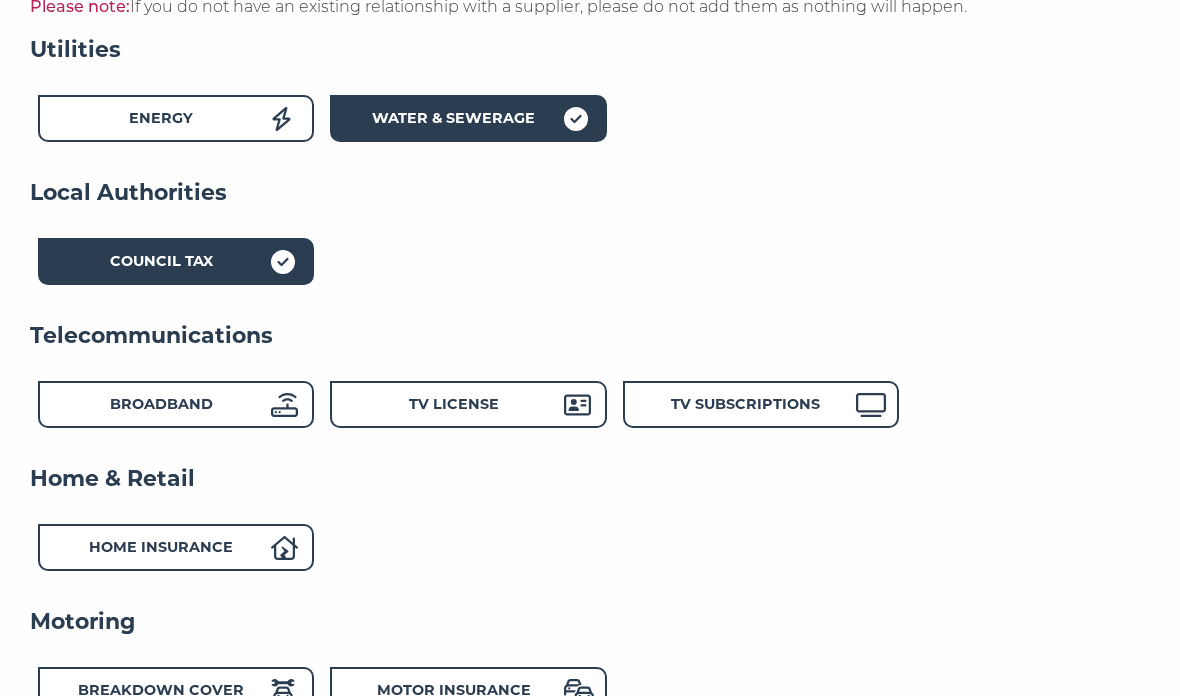 scroll, scrollTop: 431, scrollLeft: 0, axis: vertical 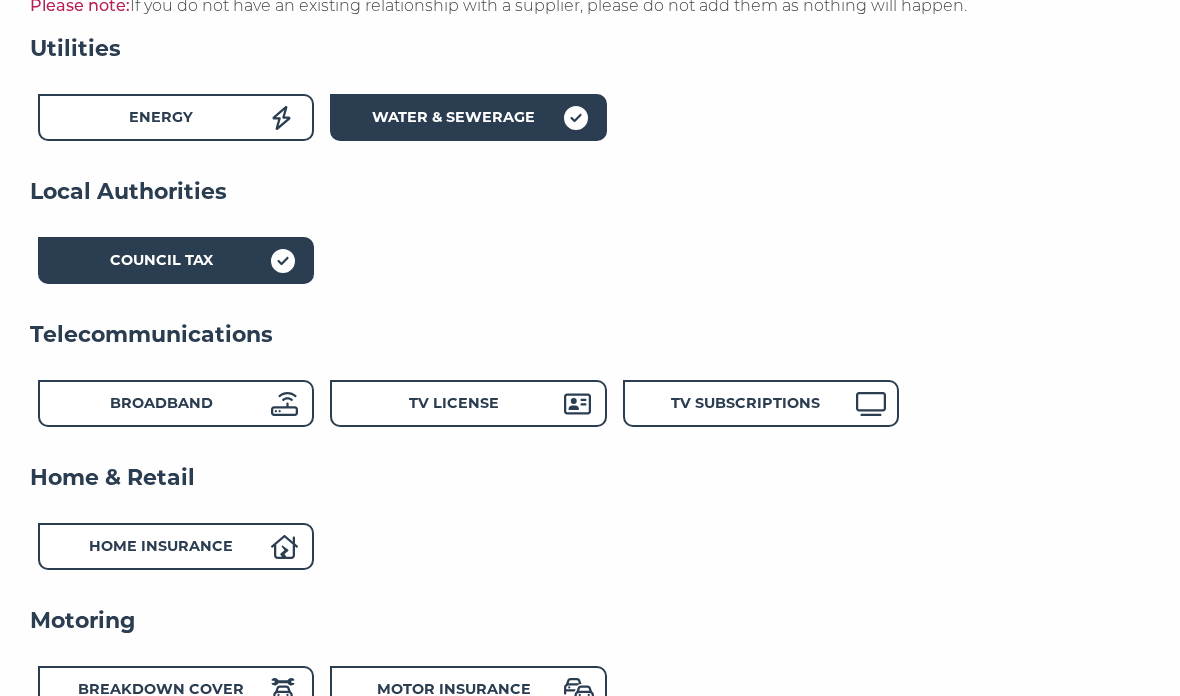 click on "TV License" at bounding box center [454, 404] 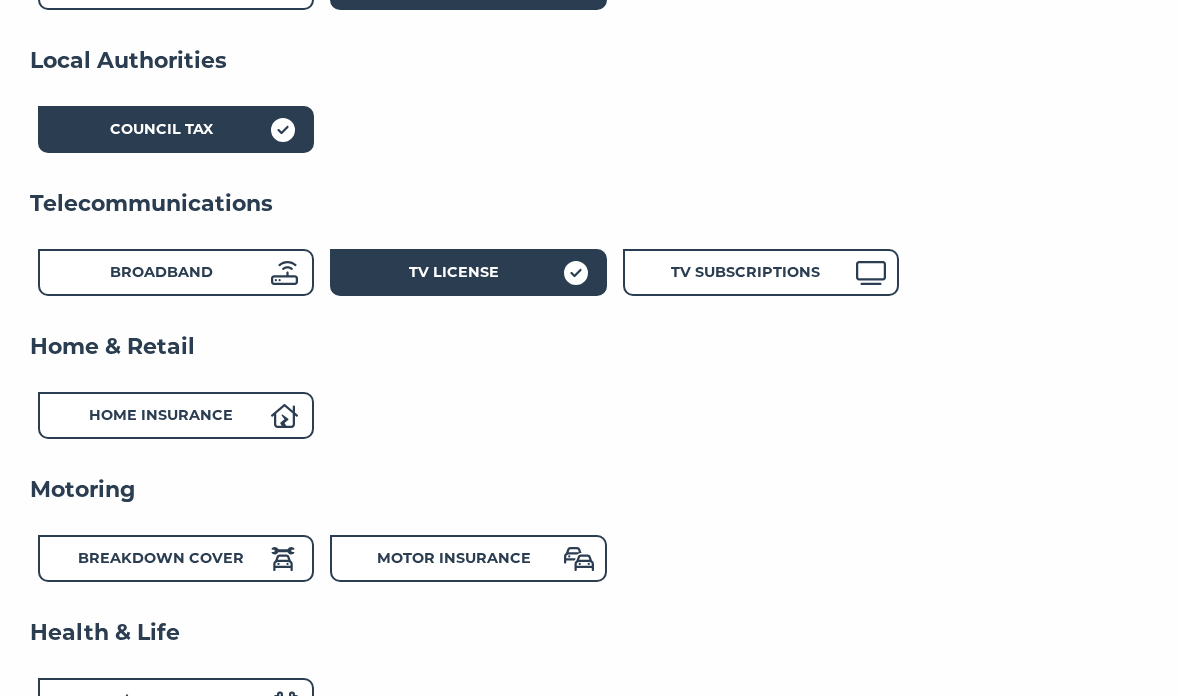 scroll, scrollTop: 564, scrollLeft: 0, axis: vertical 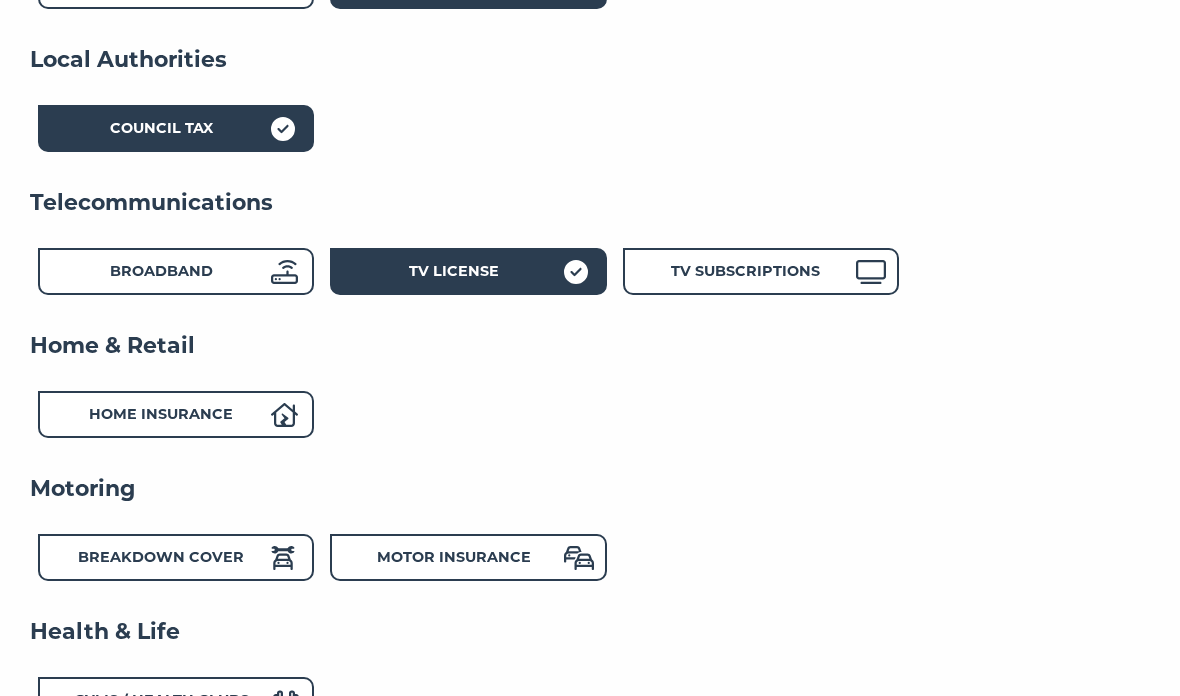 click on "Broadband" at bounding box center (176, 271) 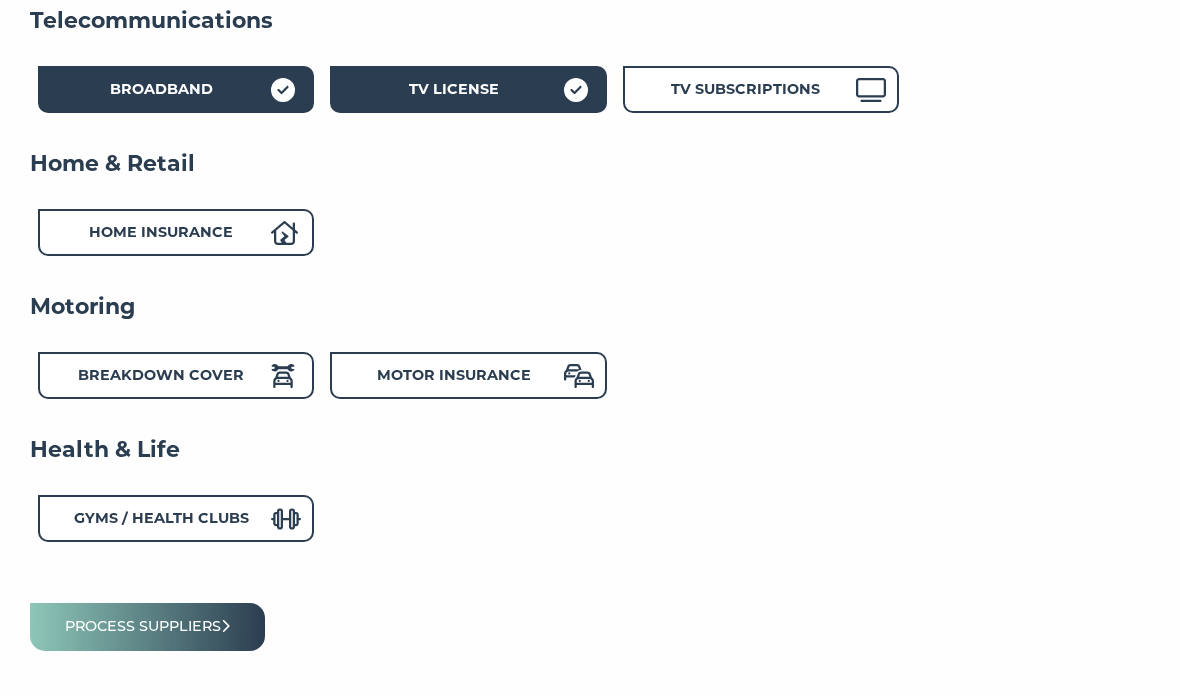 scroll, scrollTop: 745, scrollLeft: 0, axis: vertical 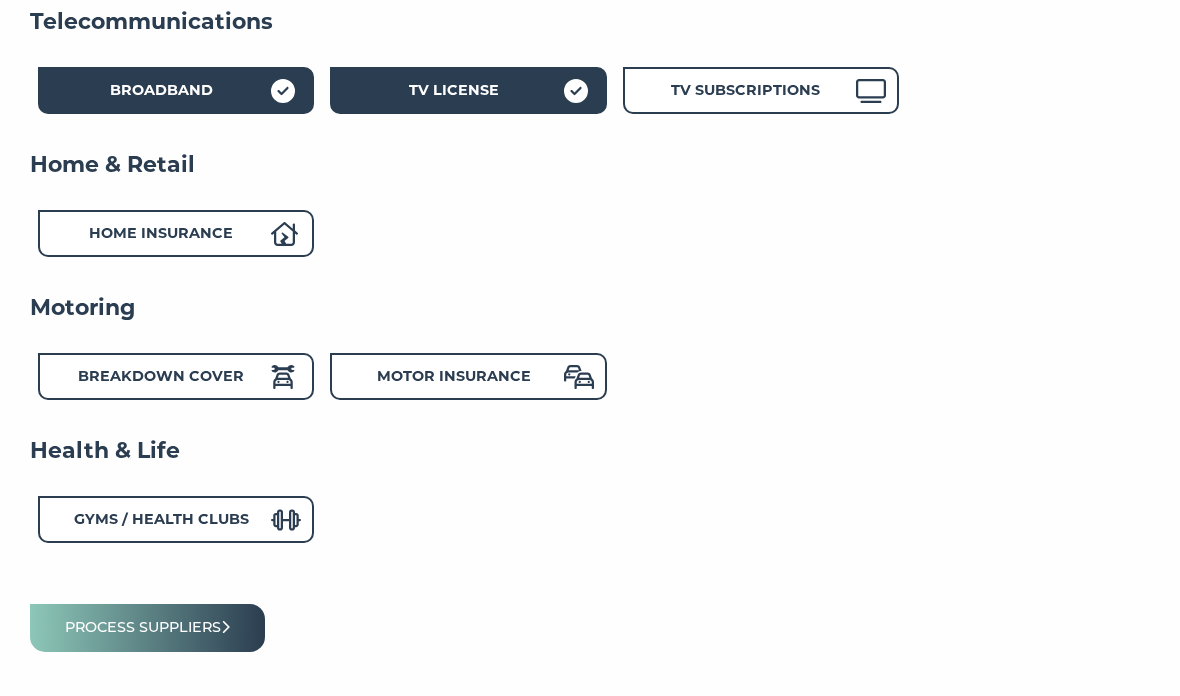 click on "Motor Insurance" at bounding box center (454, 376) 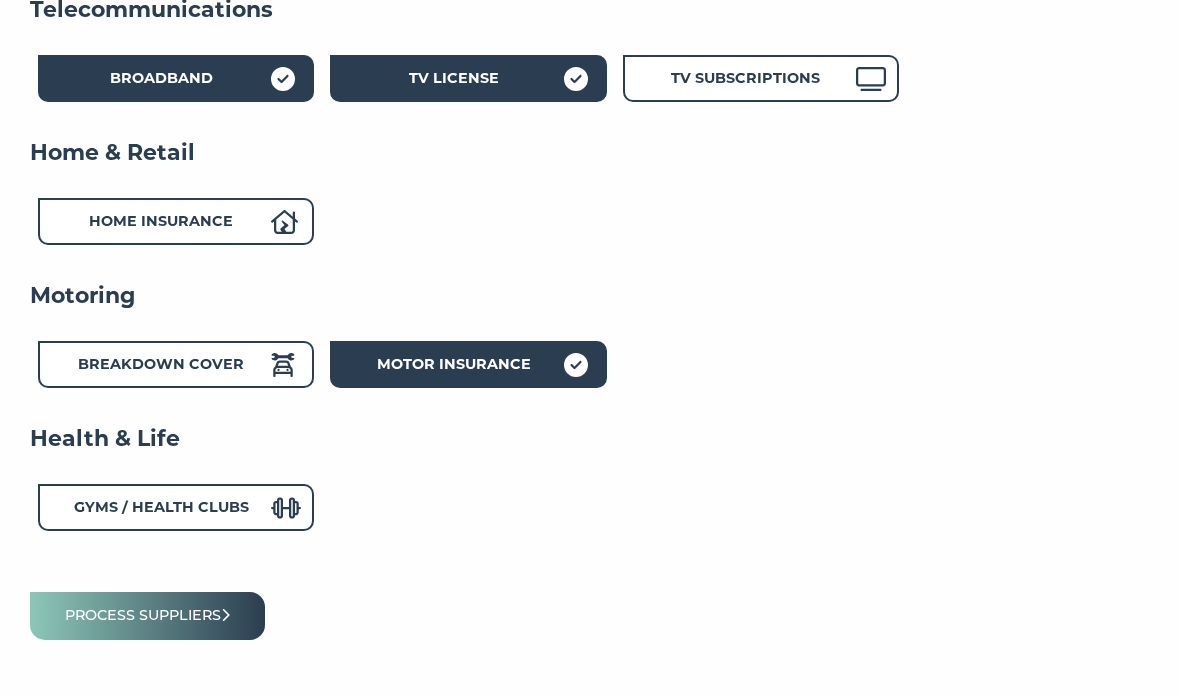 scroll, scrollTop: 773, scrollLeft: 0, axis: vertical 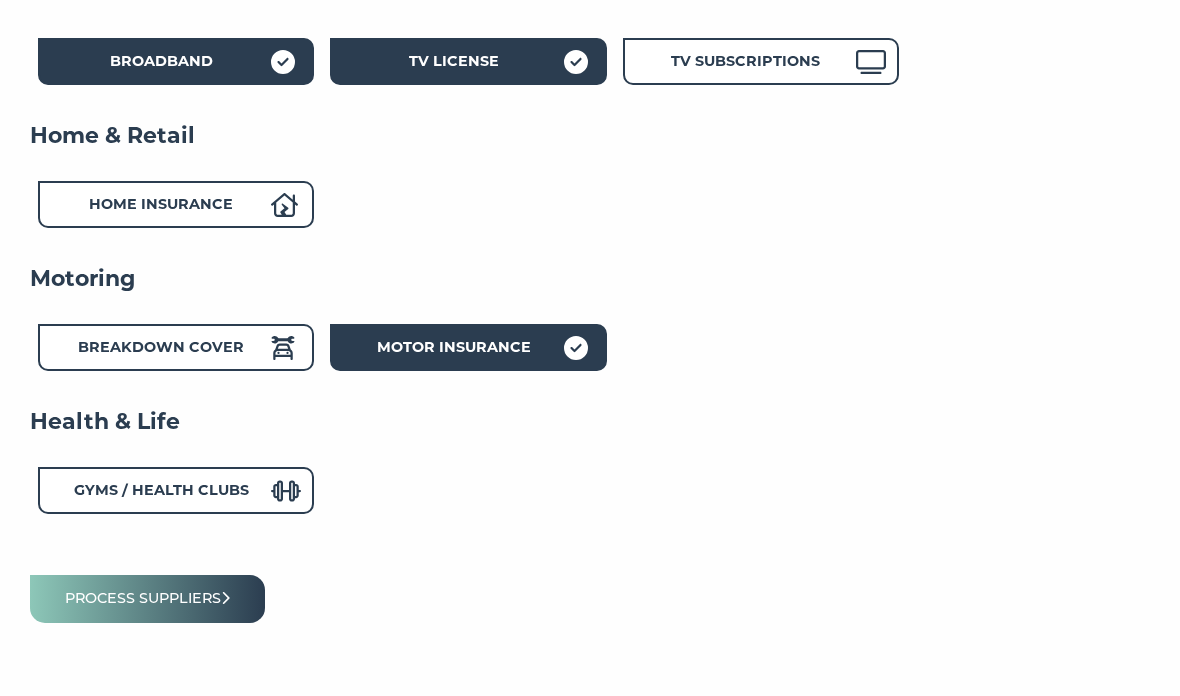 click on "Process suppliers" at bounding box center (147, 599) 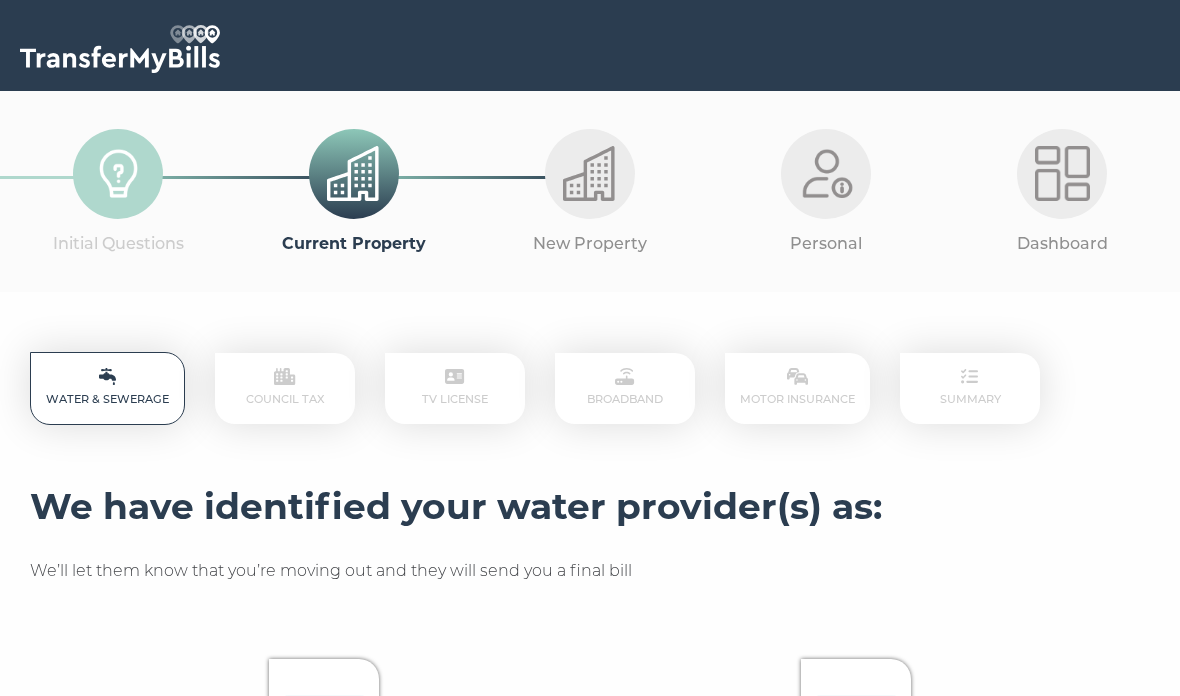scroll, scrollTop: 0, scrollLeft: 0, axis: both 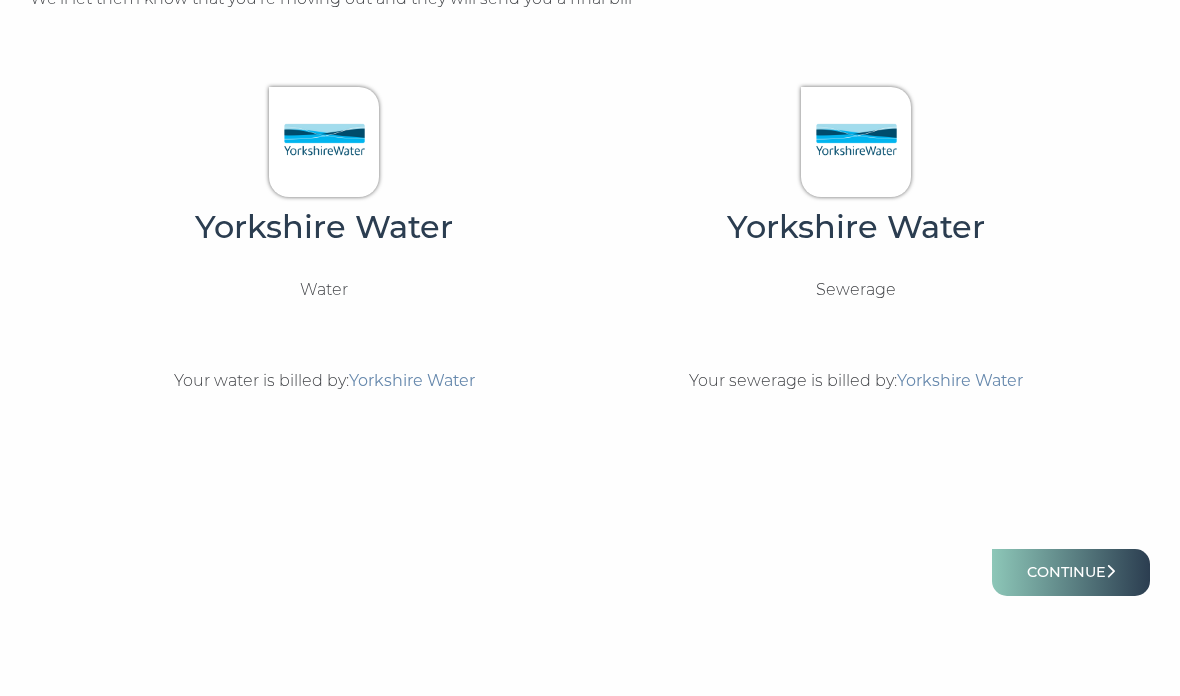 click on "Continue" at bounding box center (1071, 572) 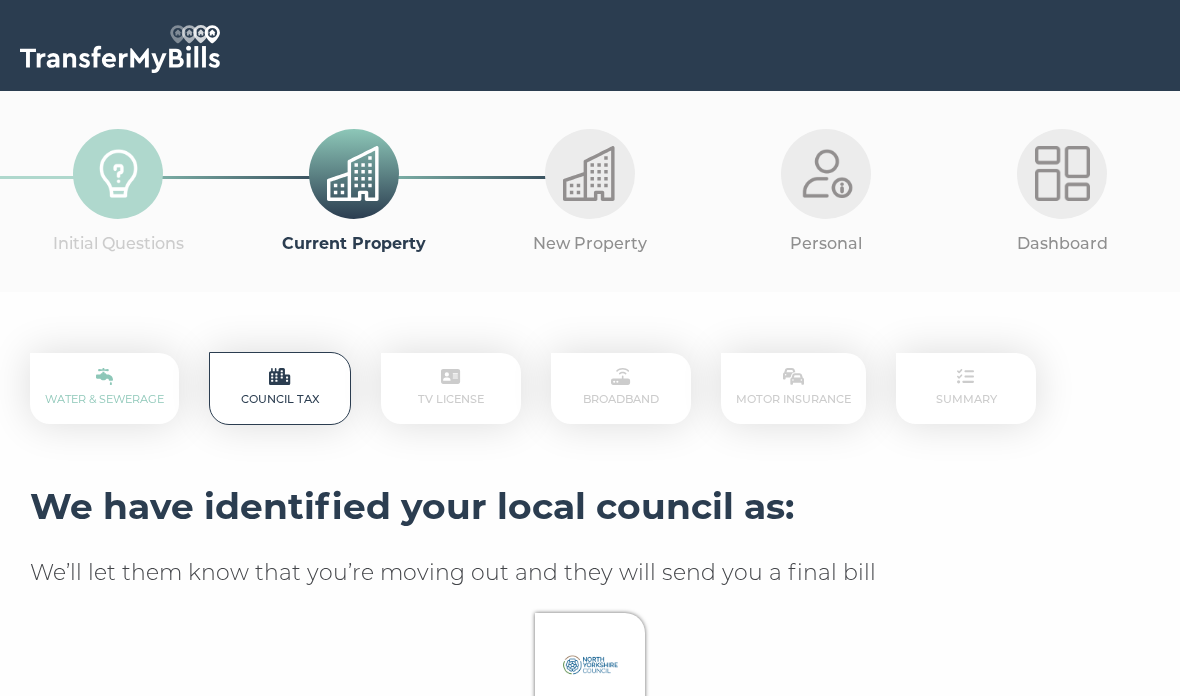 scroll, scrollTop: 0, scrollLeft: 0, axis: both 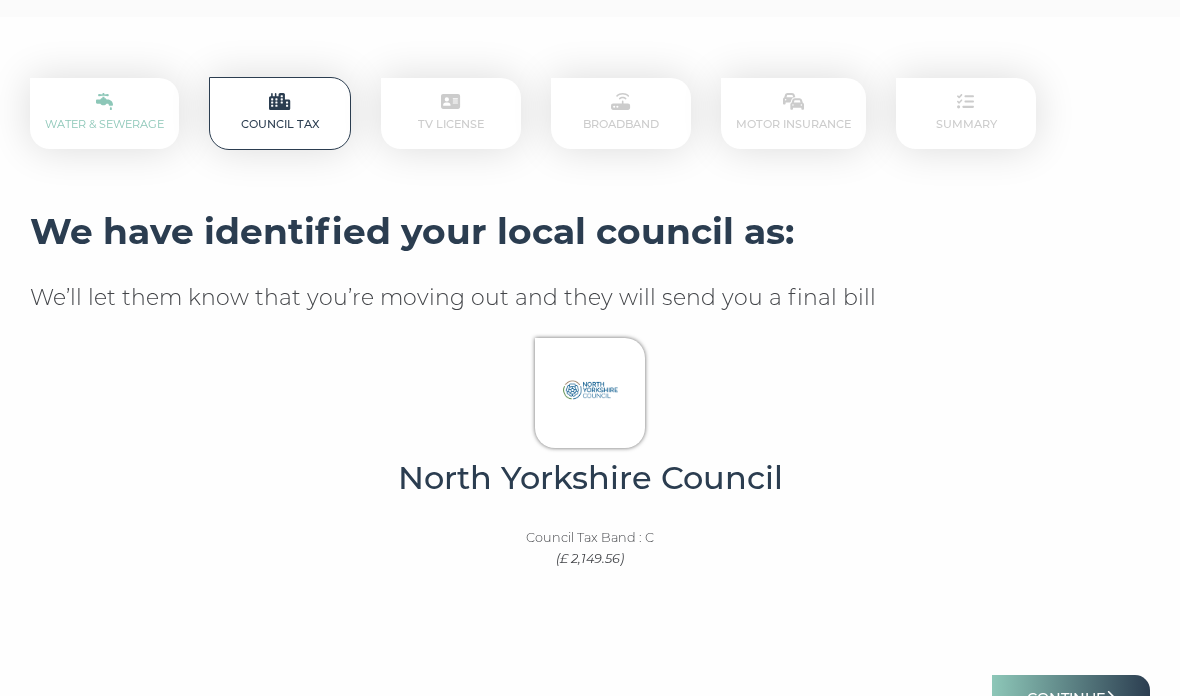 click on "Continue" at bounding box center [1071, 698] 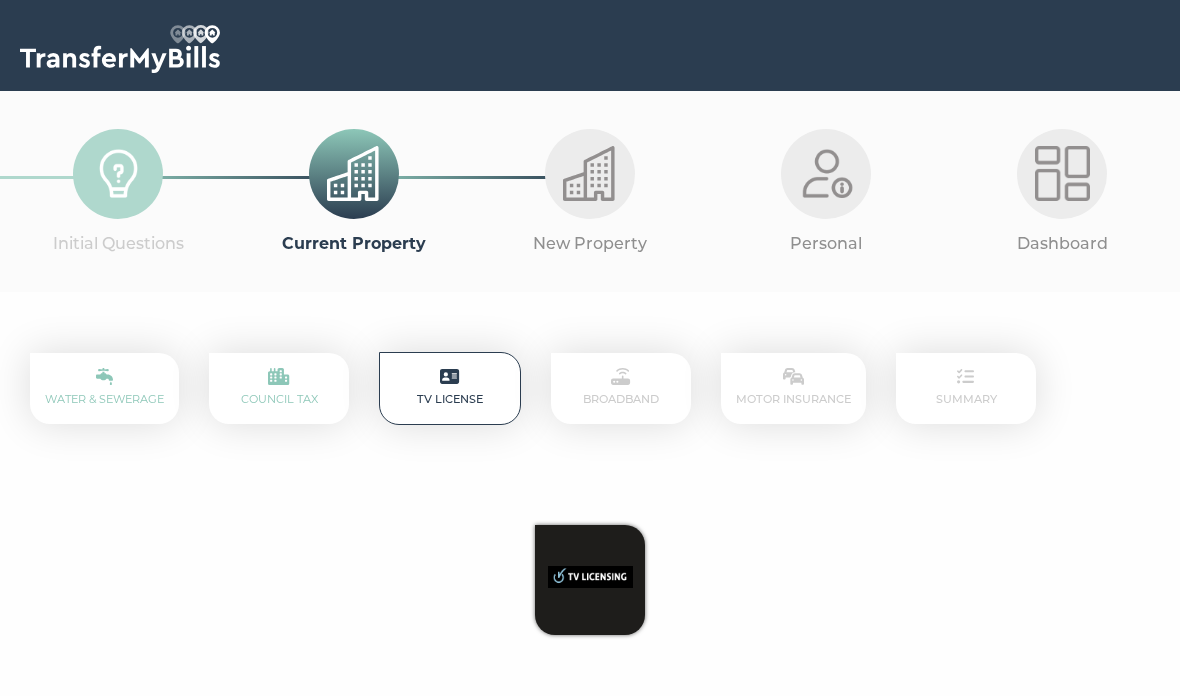 scroll, scrollTop: 0, scrollLeft: 0, axis: both 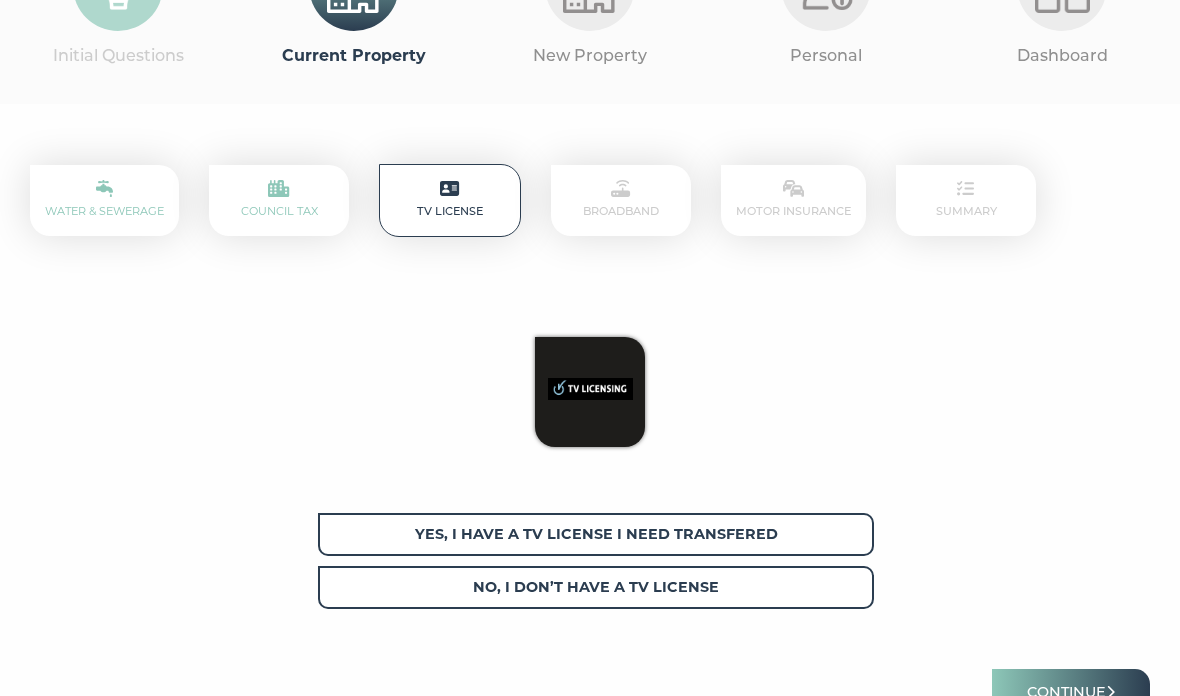 click on "Yes, I have a tv license I need transfered" at bounding box center [596, 534] 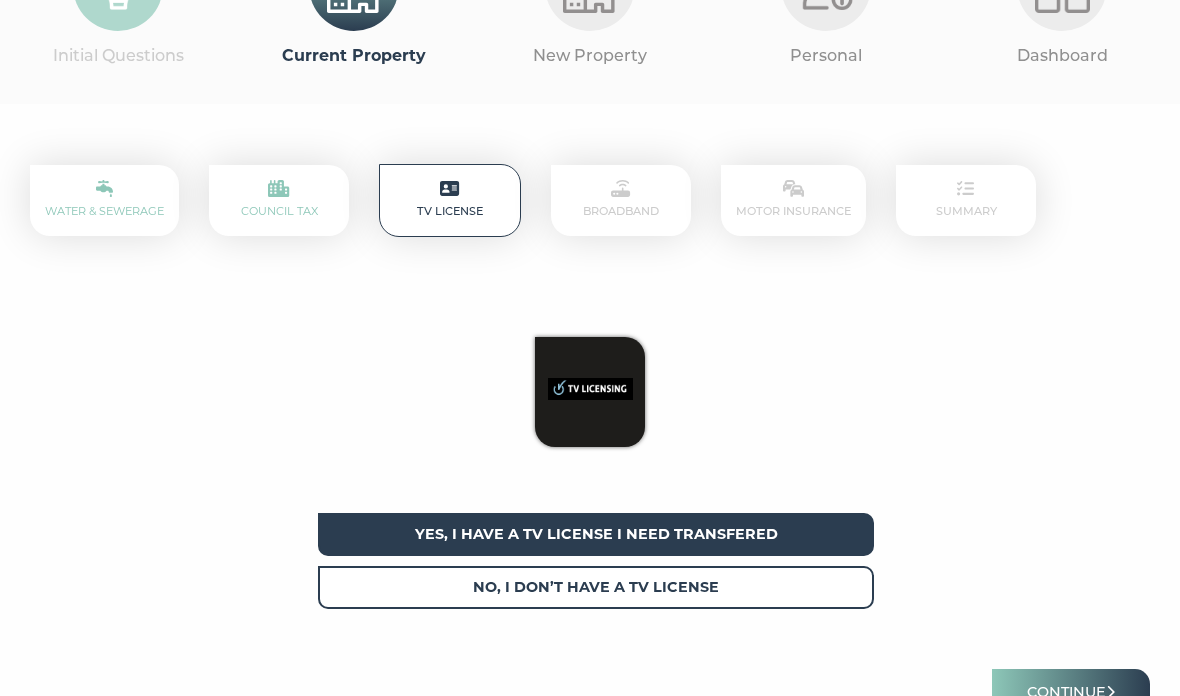 click on "Continue" at bounding box center [1071, 692] 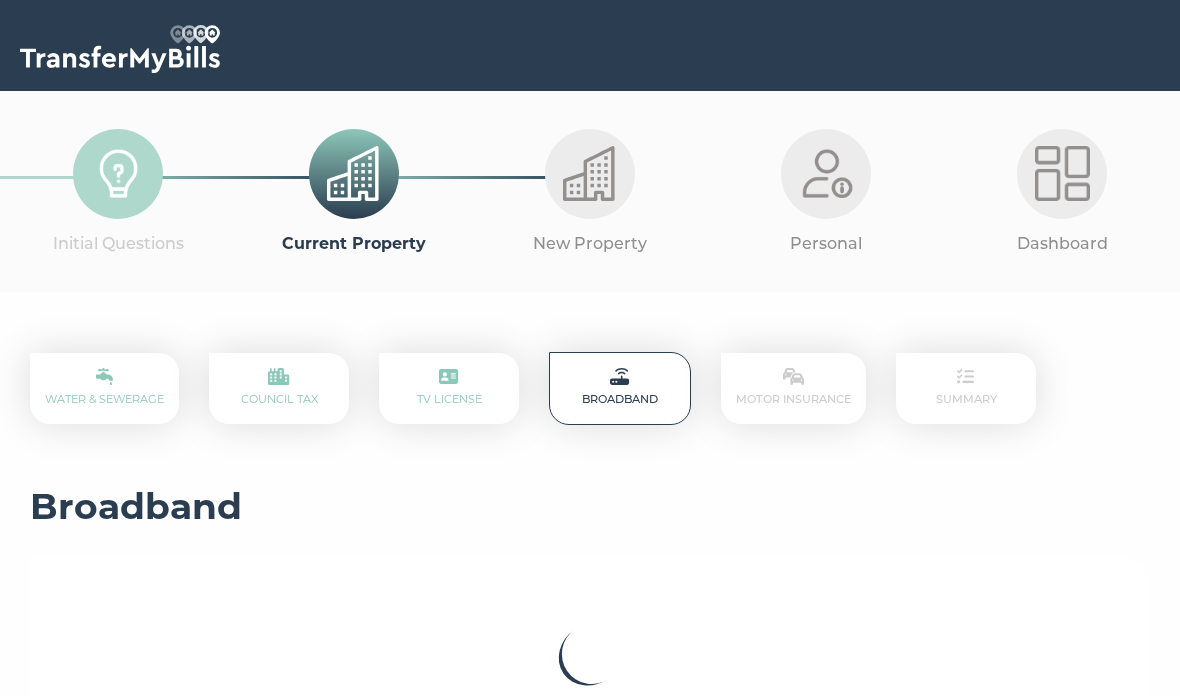 scroll, scrollTop: 0, scrollLeft: 0, axis: both 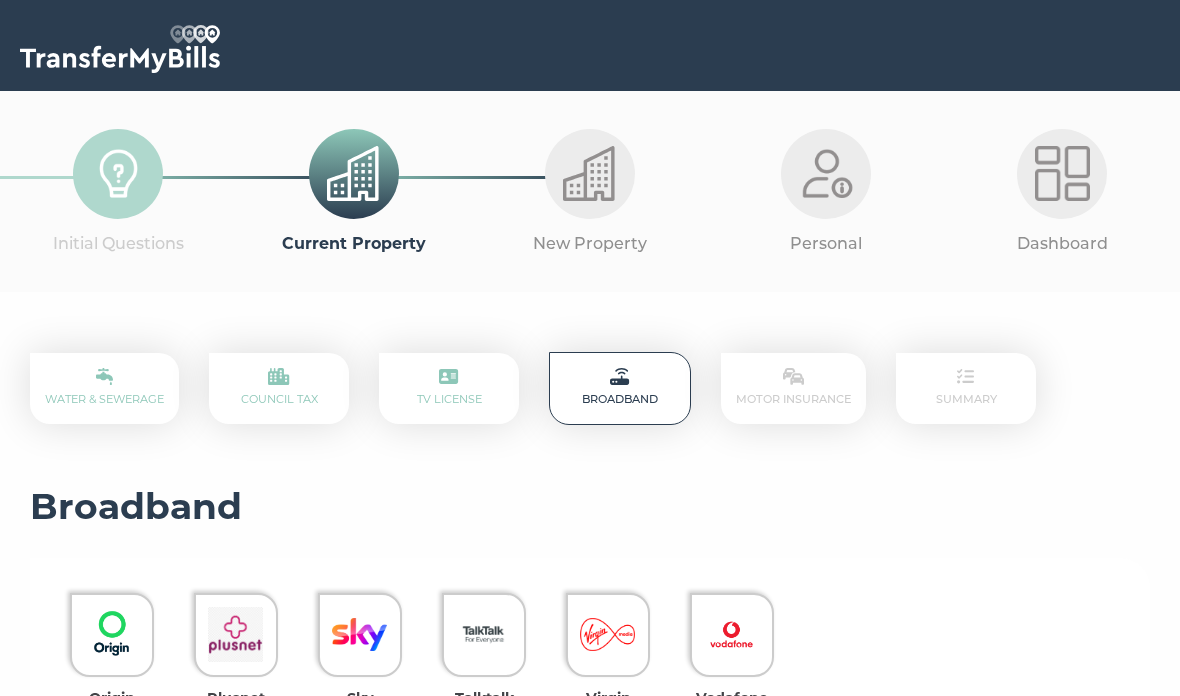 click at bounding box center (359, 634) 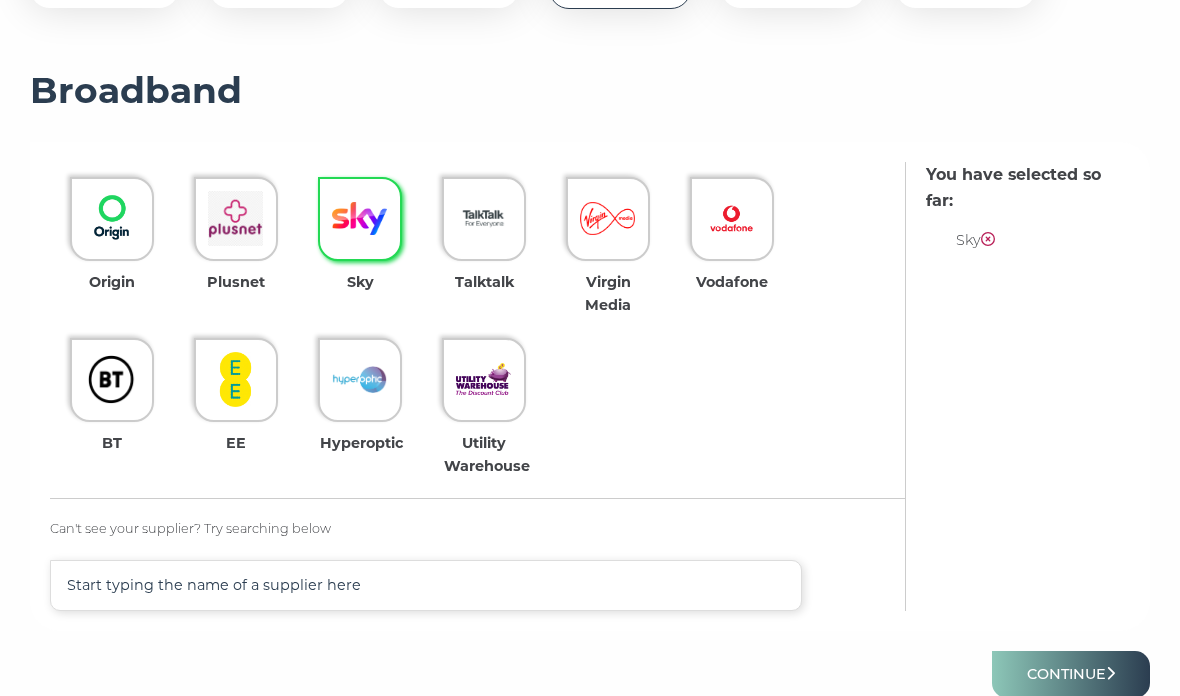 scroll, scrollTop: 416, scrollLeft: 0, axis: vertical 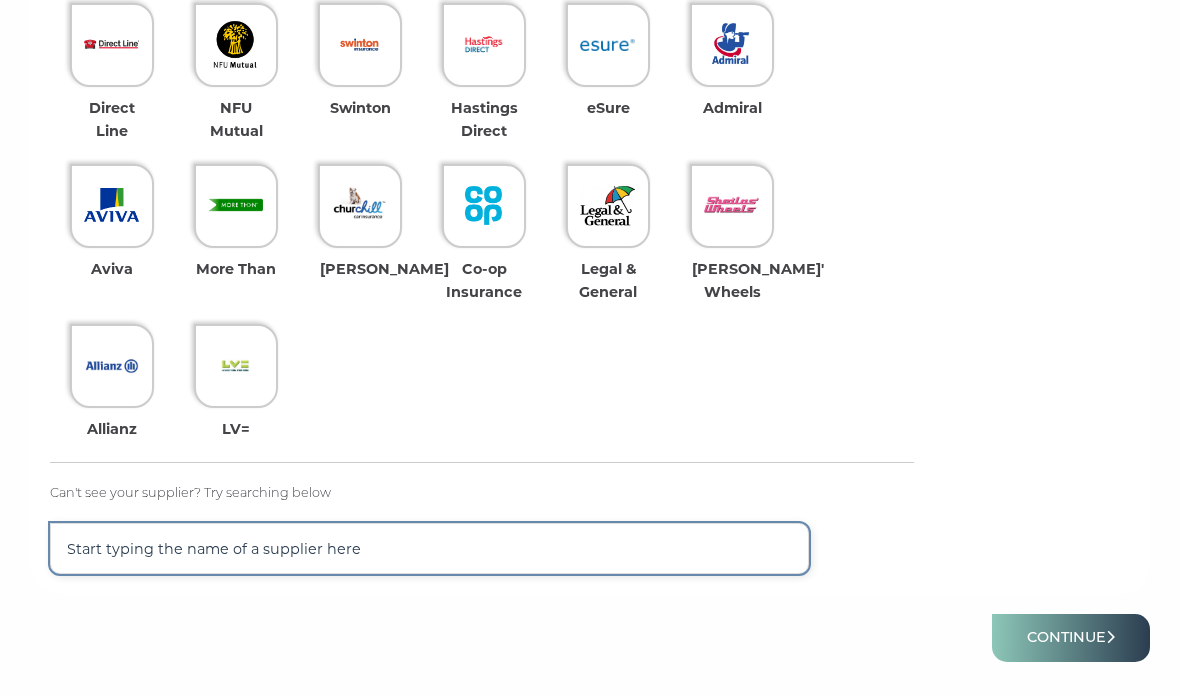 click at bounding box center (429, 548) 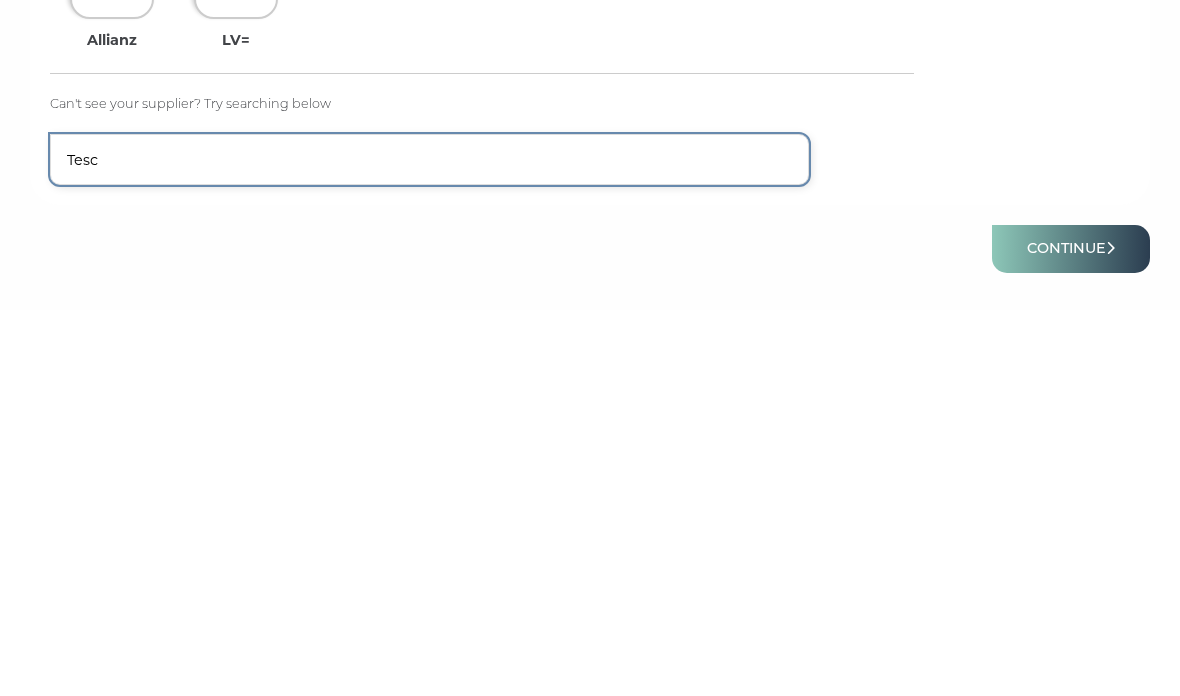 type on "Tesc" 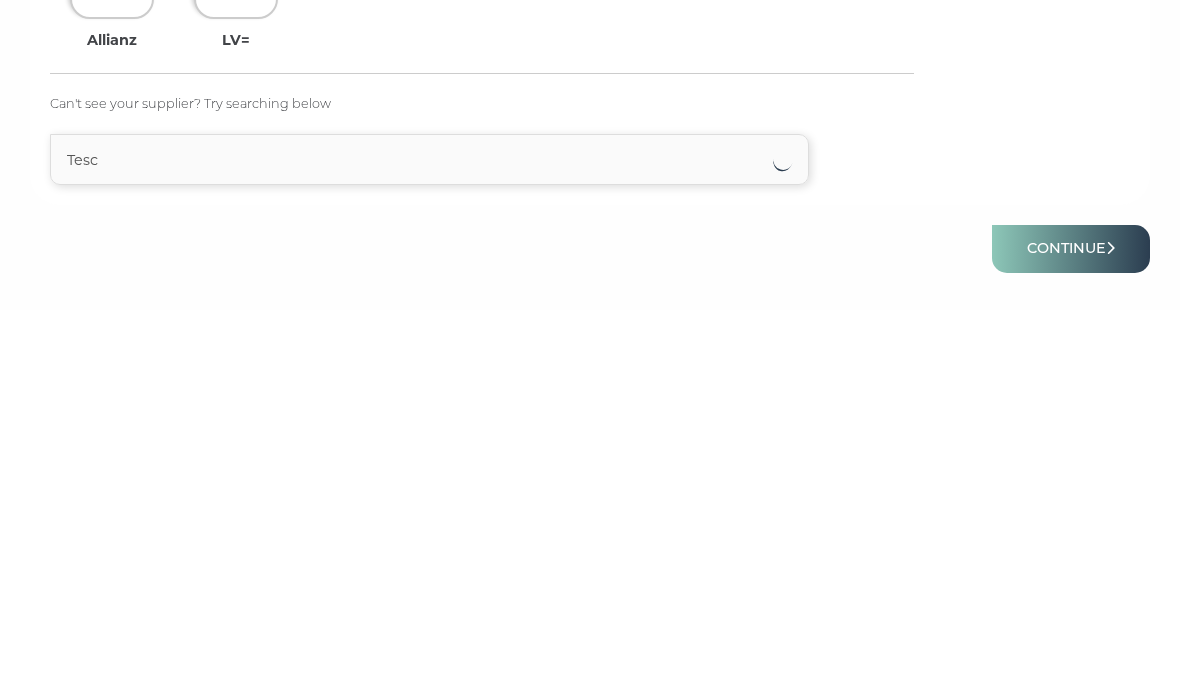 scroll, scrollTop: 671, scrollLeft: 0, axis: vertical 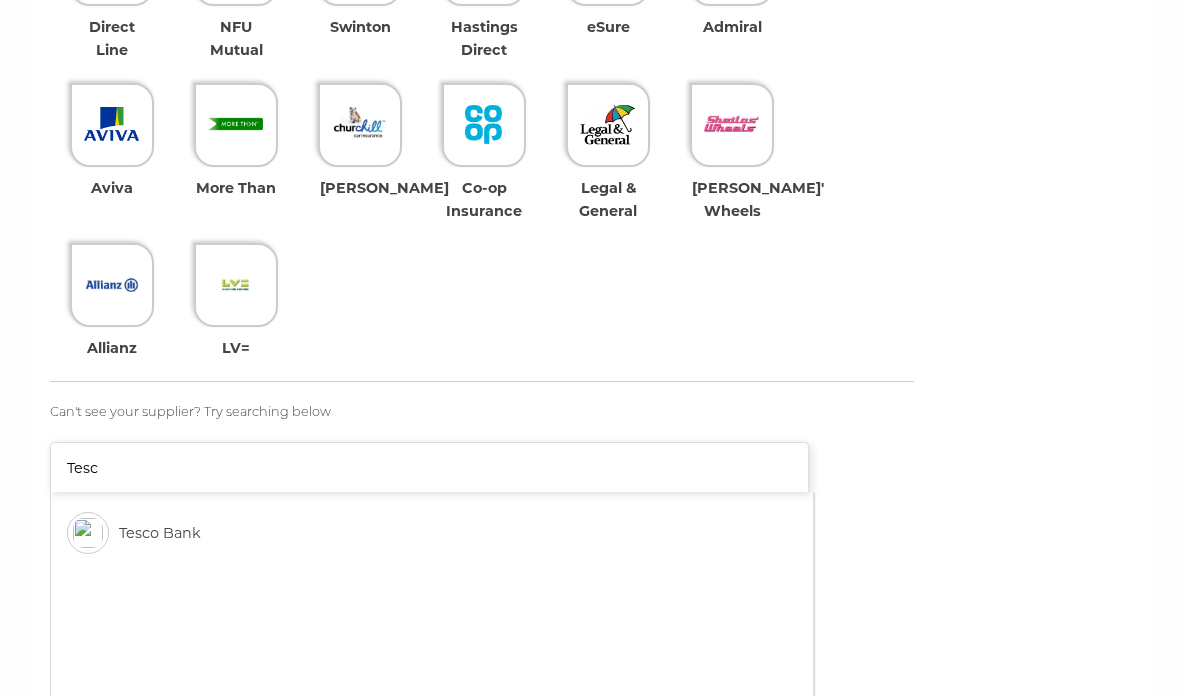 click on "Tesco Bank" at bounding box center [160, 533] 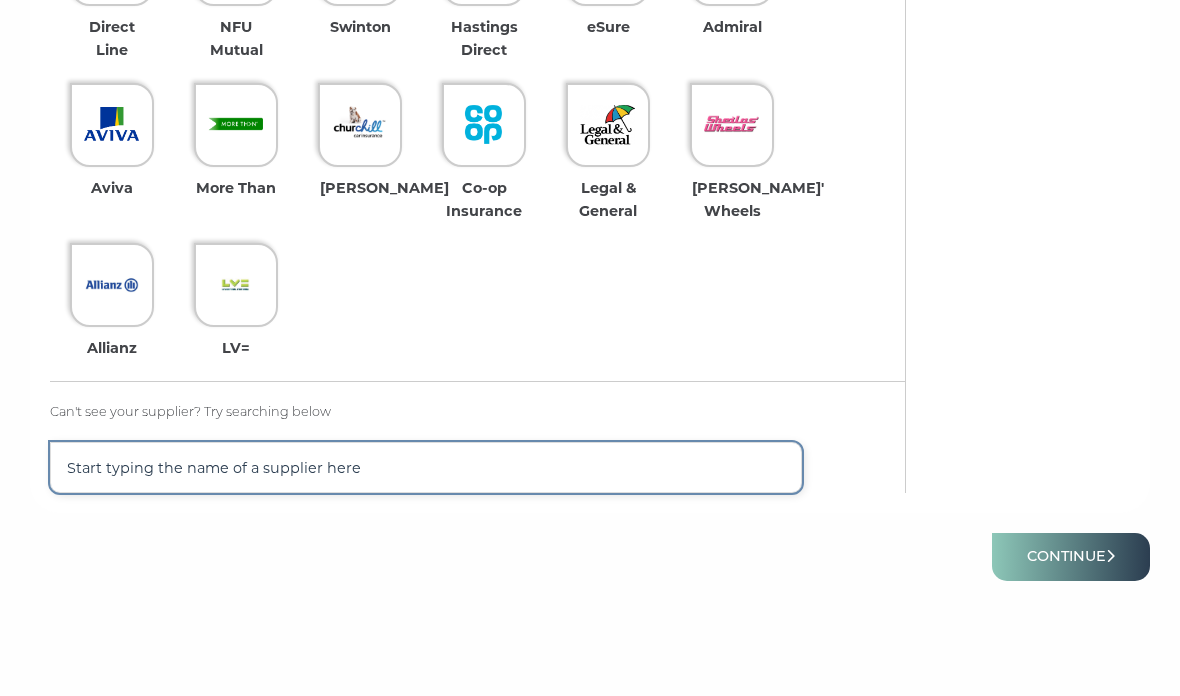click at bounding box center [426, 467] 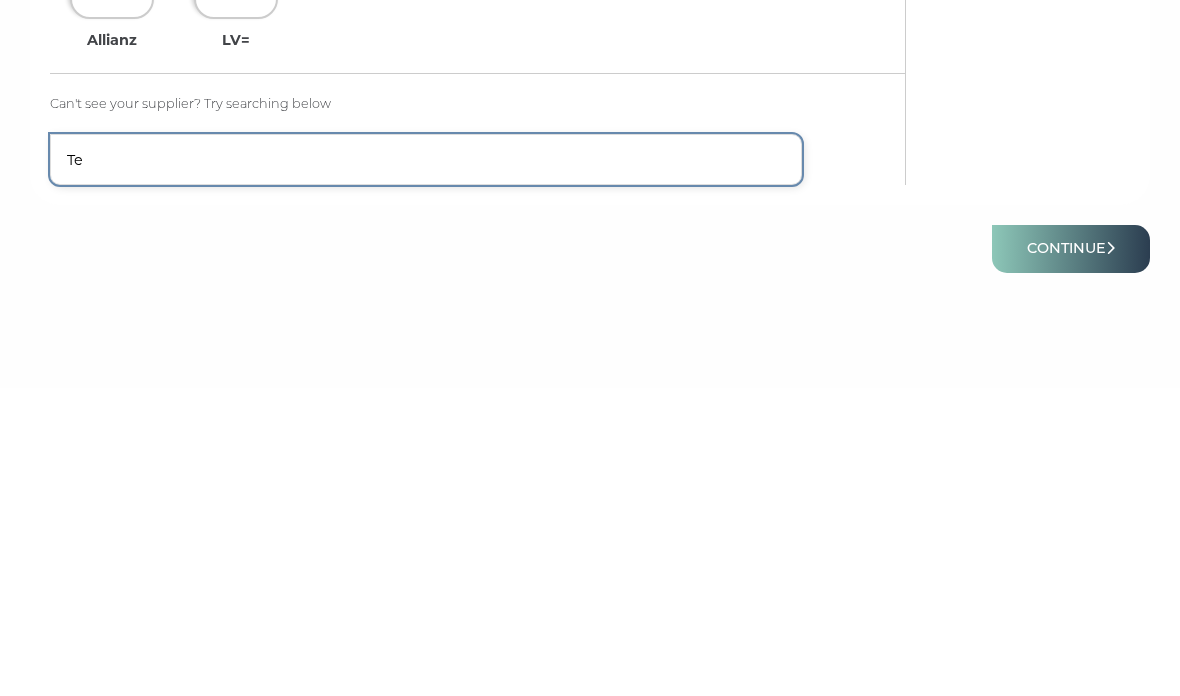 type on "Te" 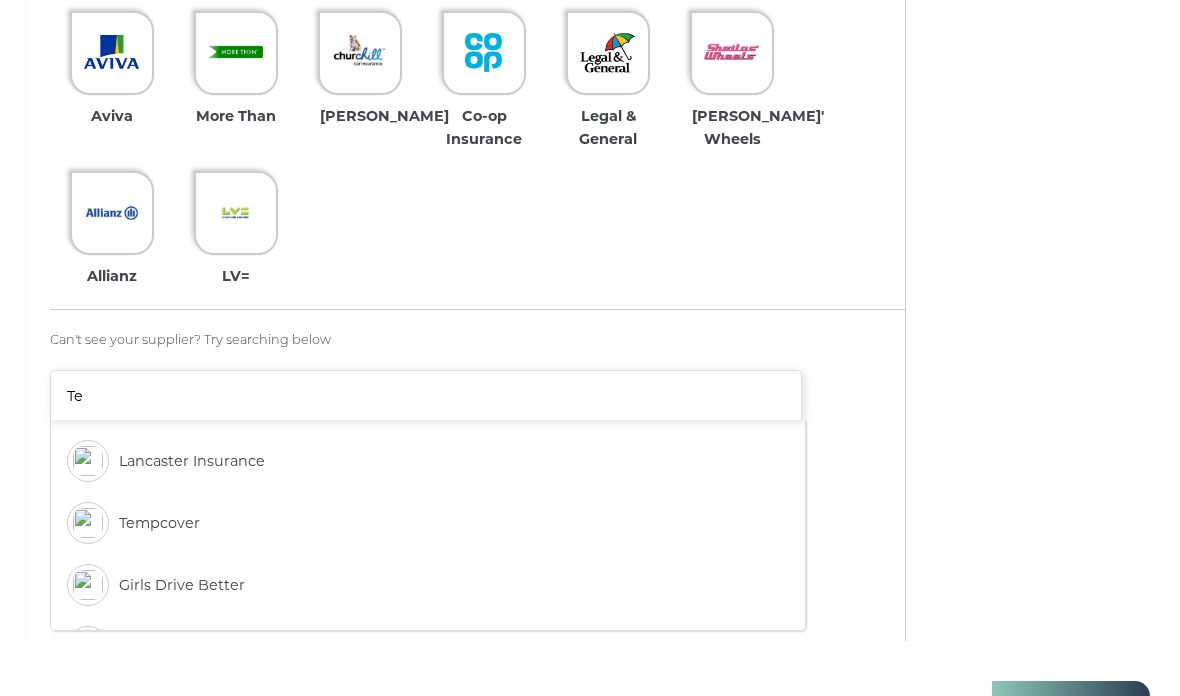 scroll, scrollTop: 743, scrollLeft: 0, axis: vertical 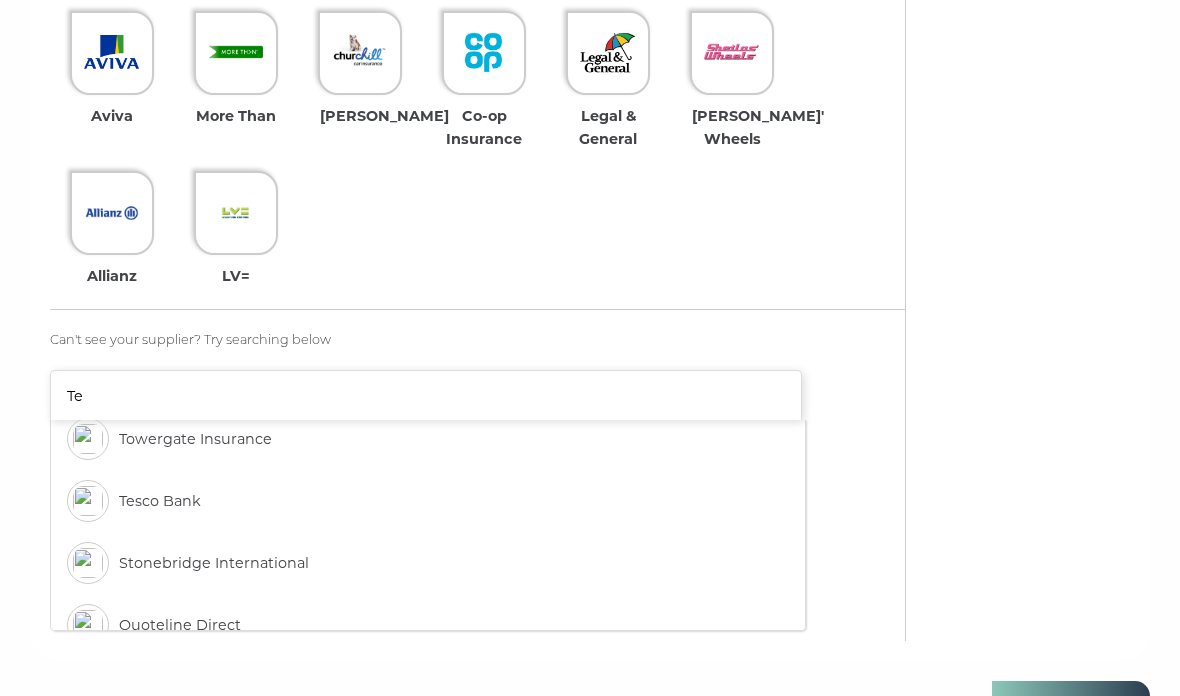 click on "Tesco Bank" at bounding box center (160, 501) 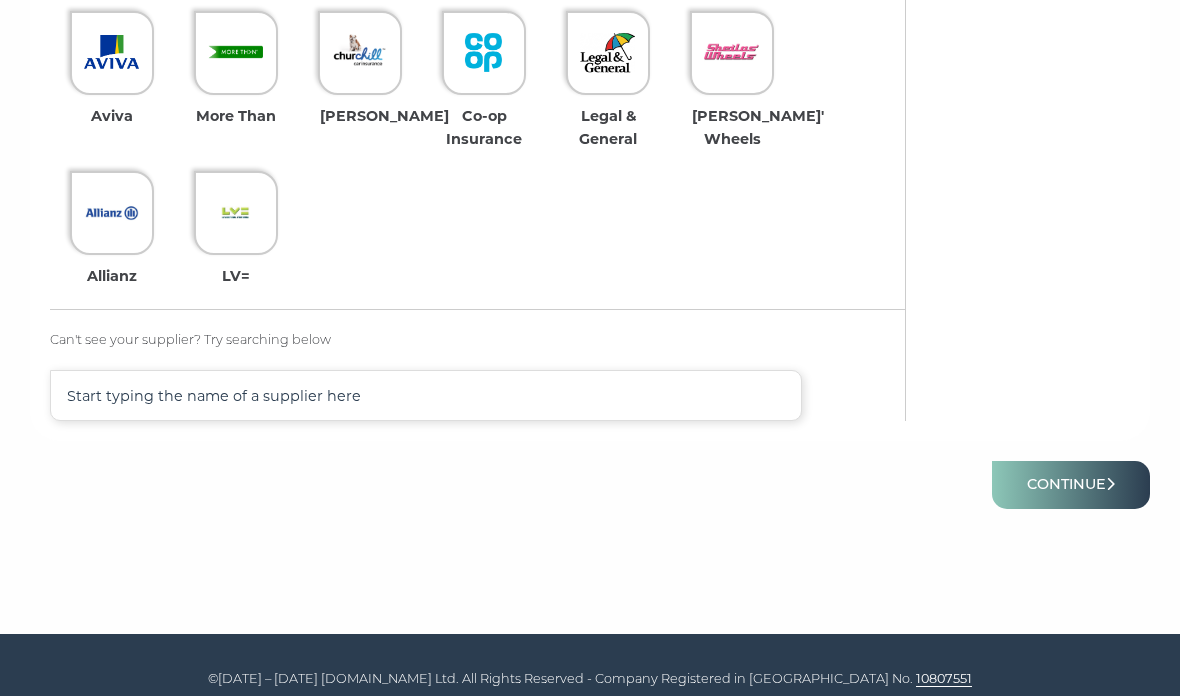 click on "Continue" at bounding box center (1071, 484) 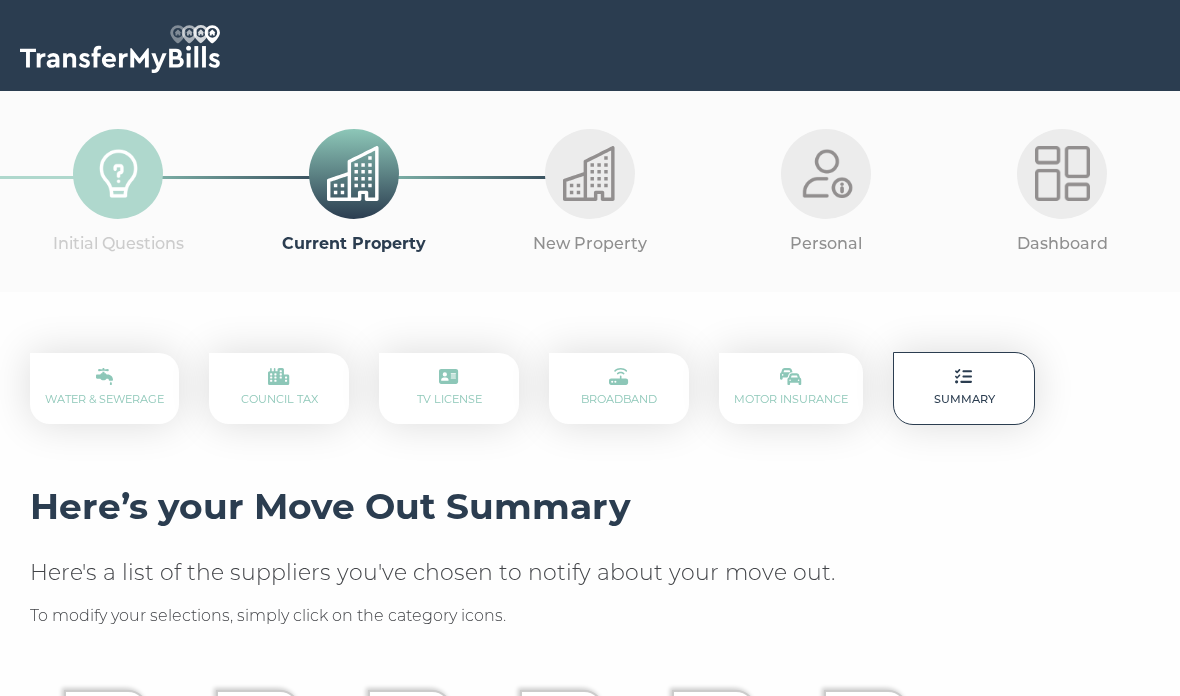 scroll, scrollTop: 0, scrollLeft: 0, axis: both 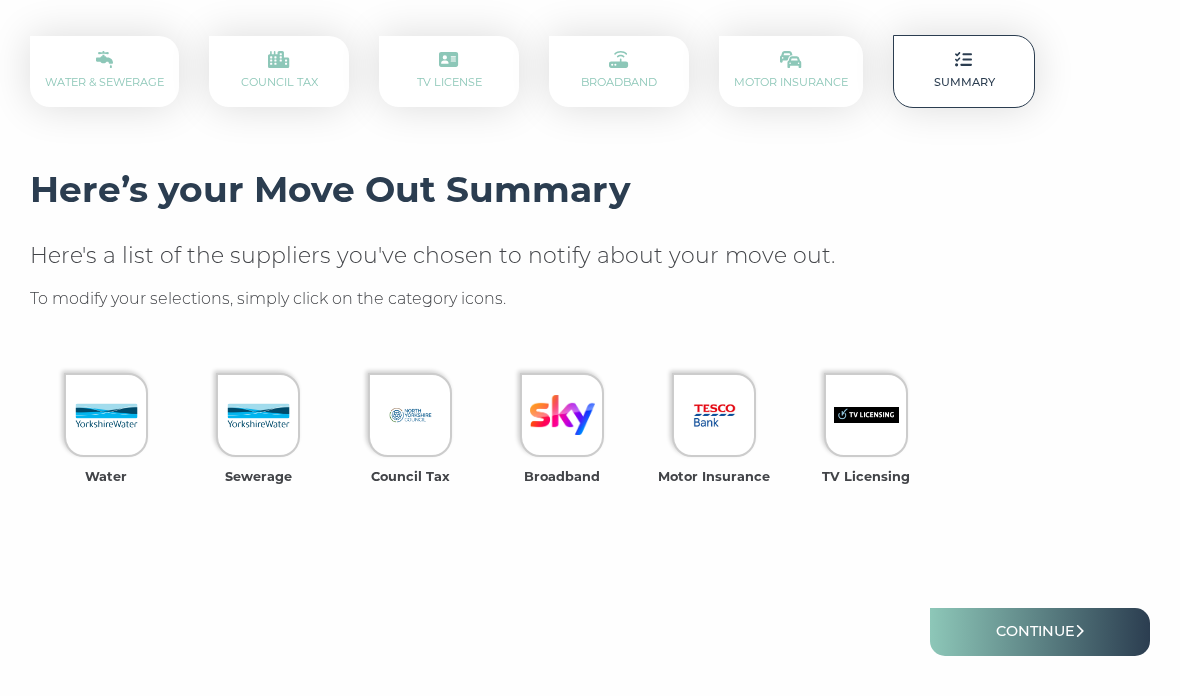 click on "Continue" at bounding box center [1040, 632] 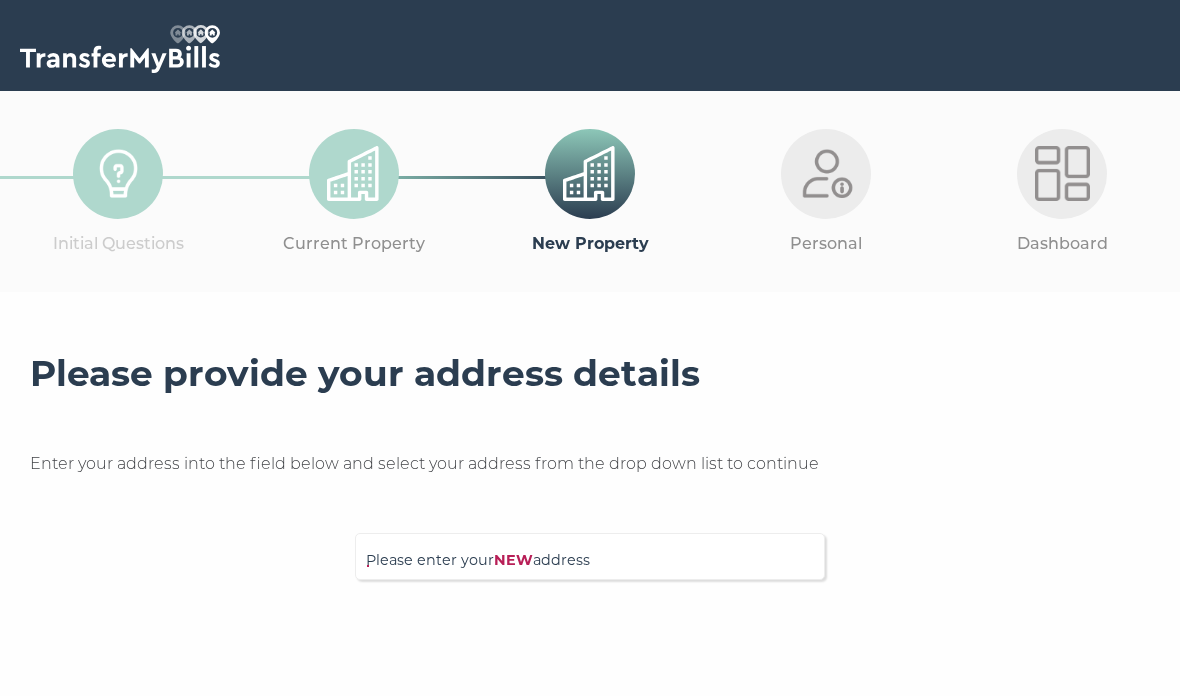 scroll, scrollTop: 0, scrollLeft: 0, axis: both 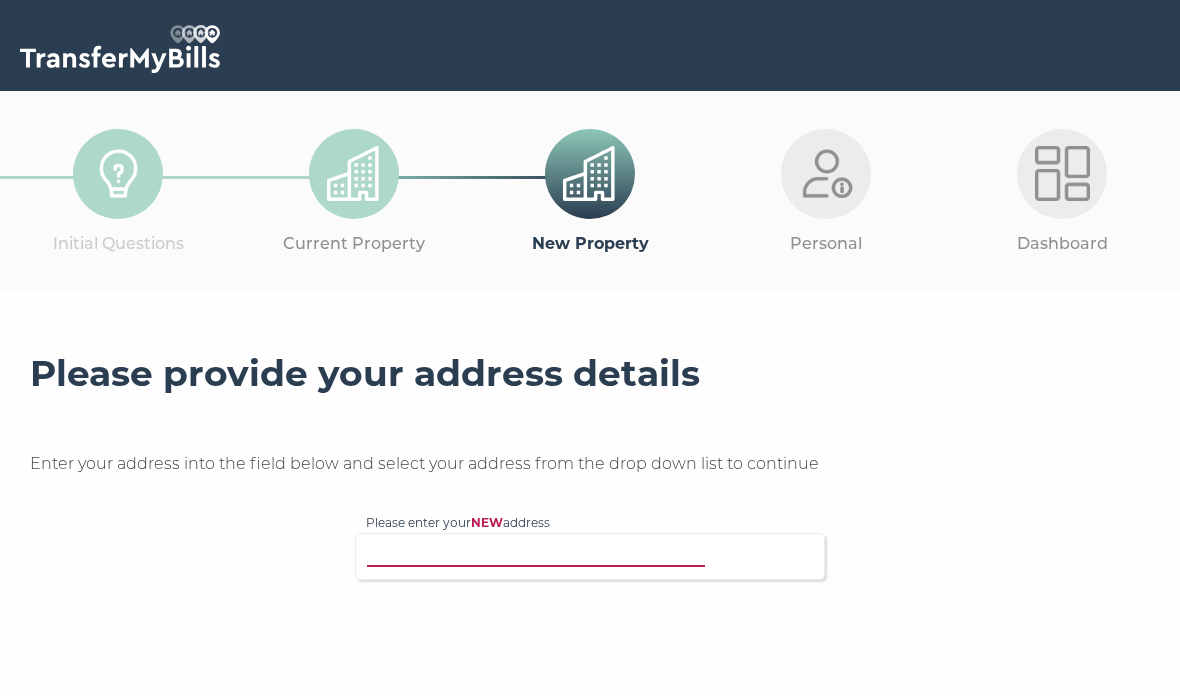 click on "Please enter your  NEW  address" at bounding box center [581, 554] 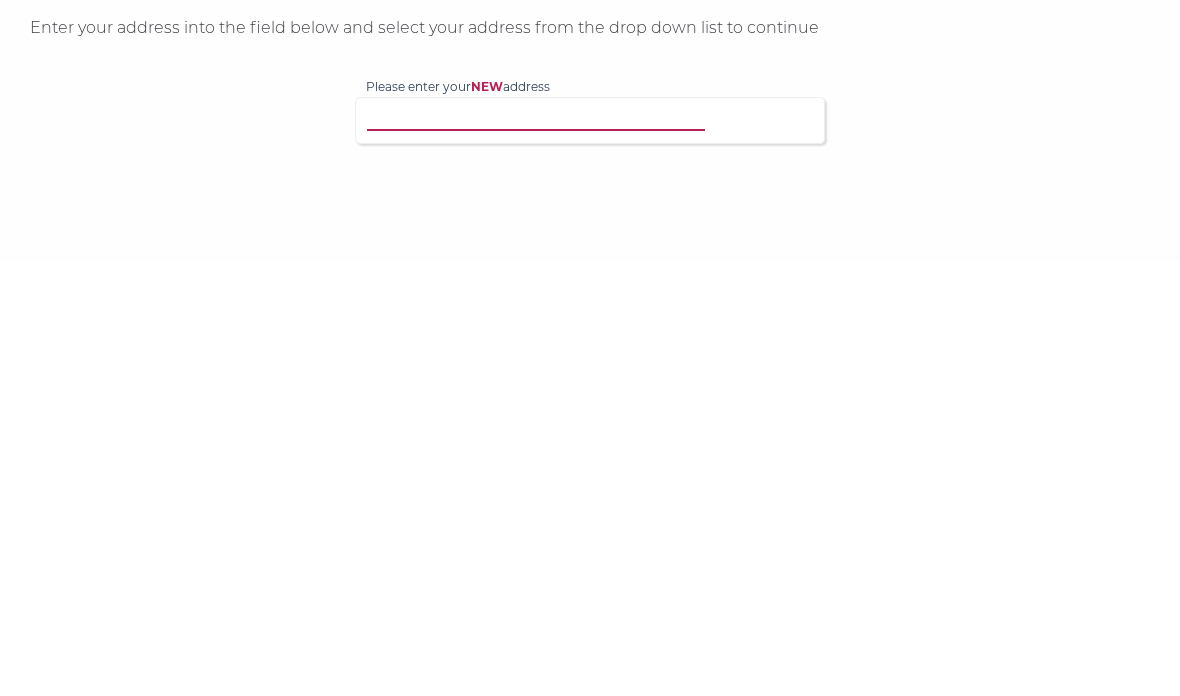 type on "l" 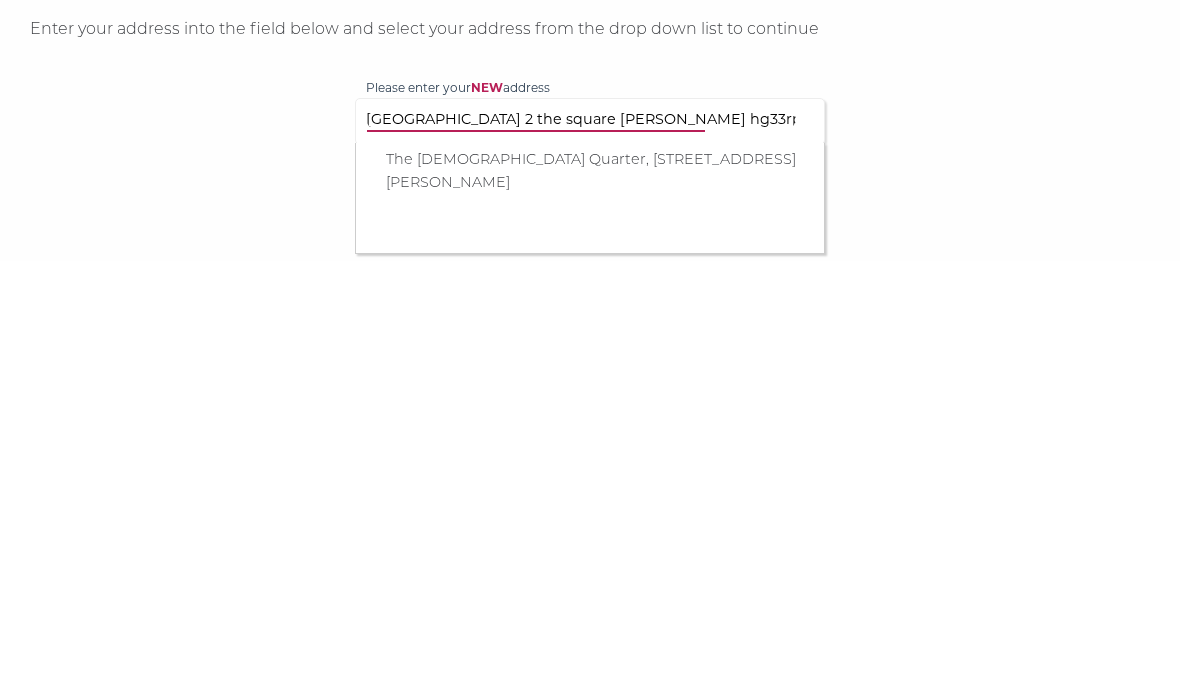 type on "Little cottage 2 the square burton Leonard Harrogate hg33rp" 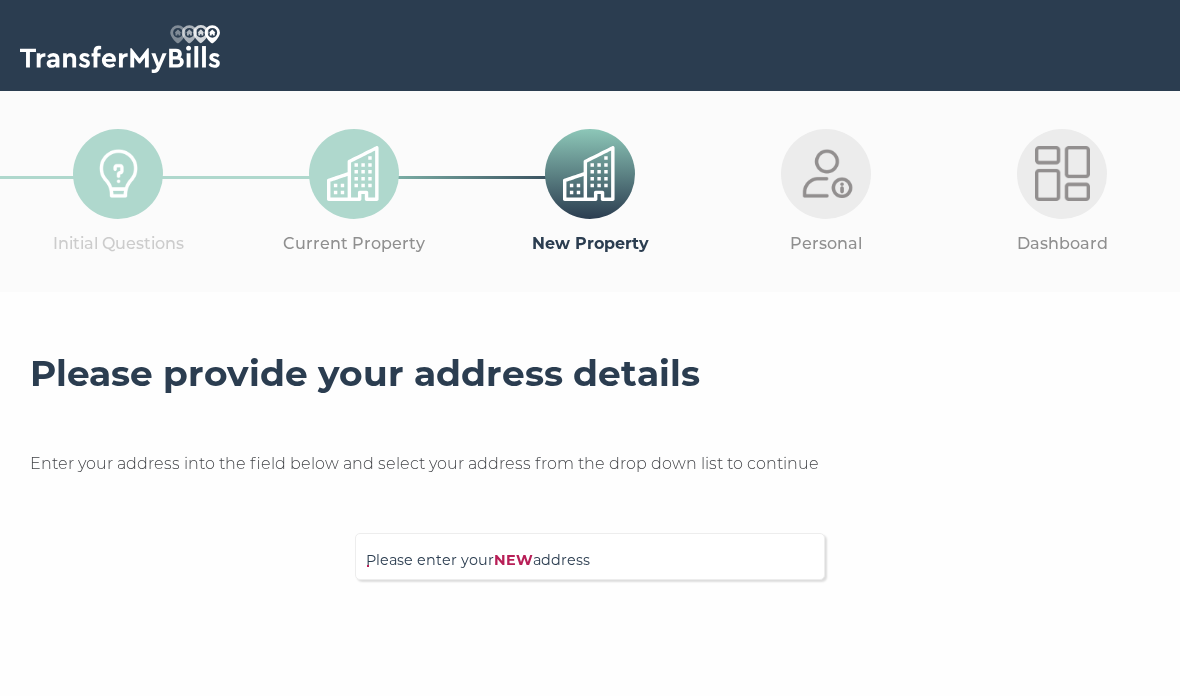 scroll, scrollTop: 0, scrollLeft: 0, axis: both 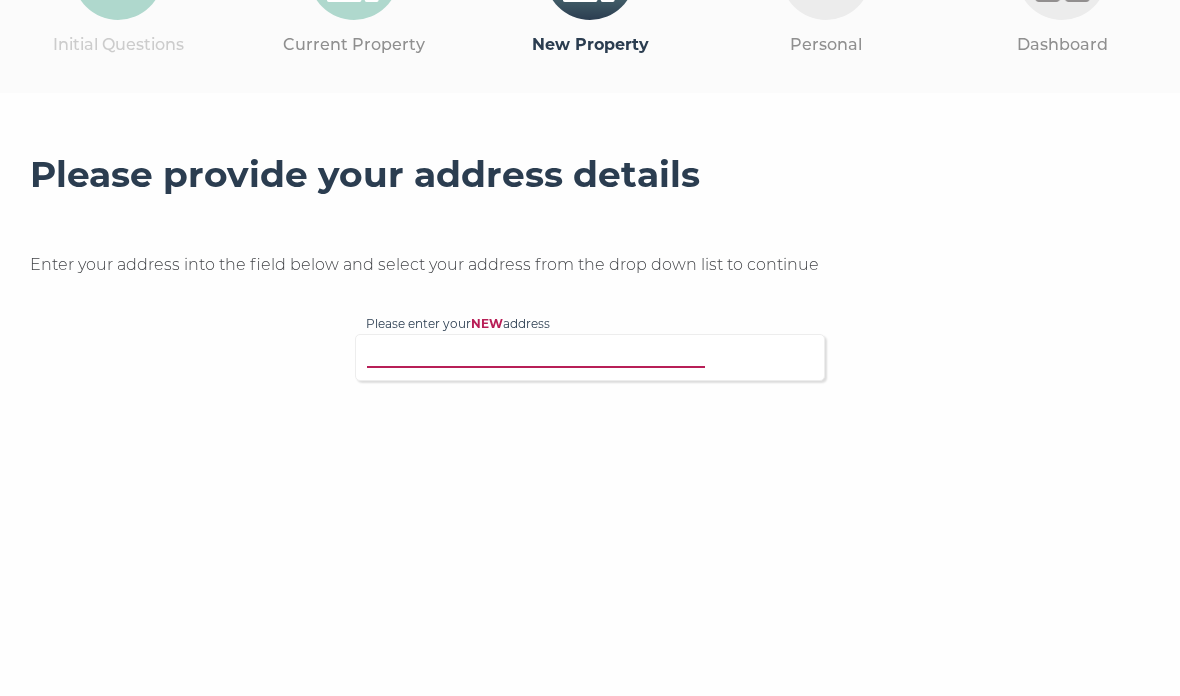 click on "Please enter your  NEW  address" at bounding box center (581, 355) 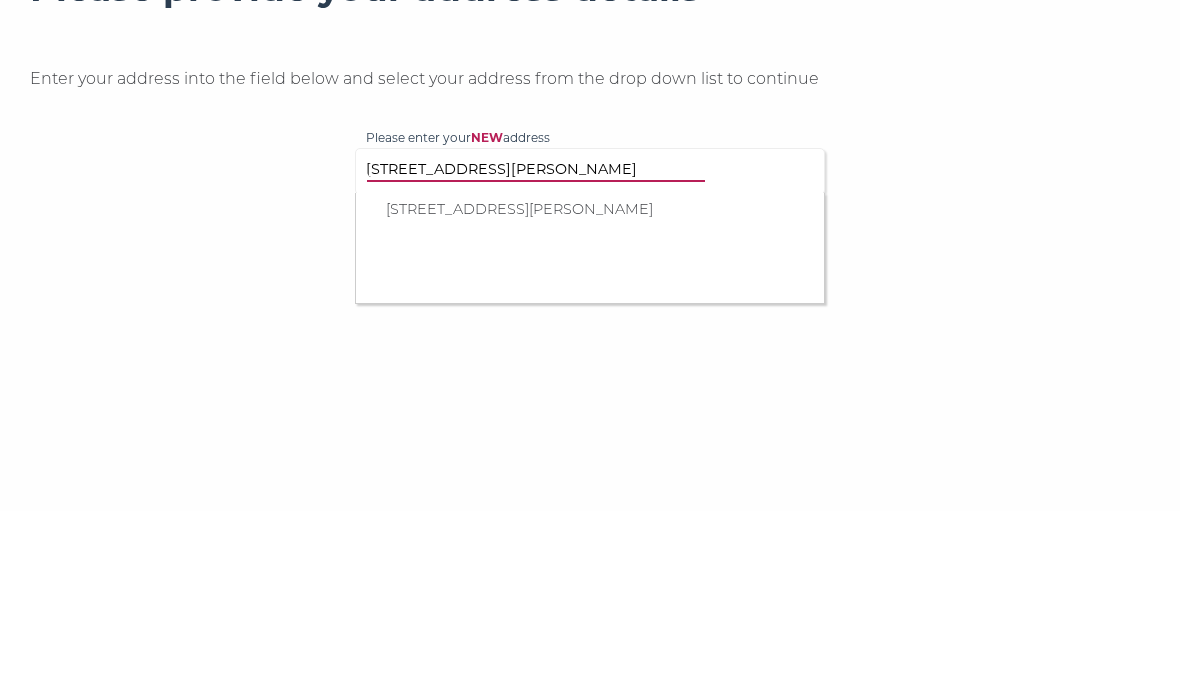 type on "2 The Square Burton Leonard Harrogate HG3 3RP" 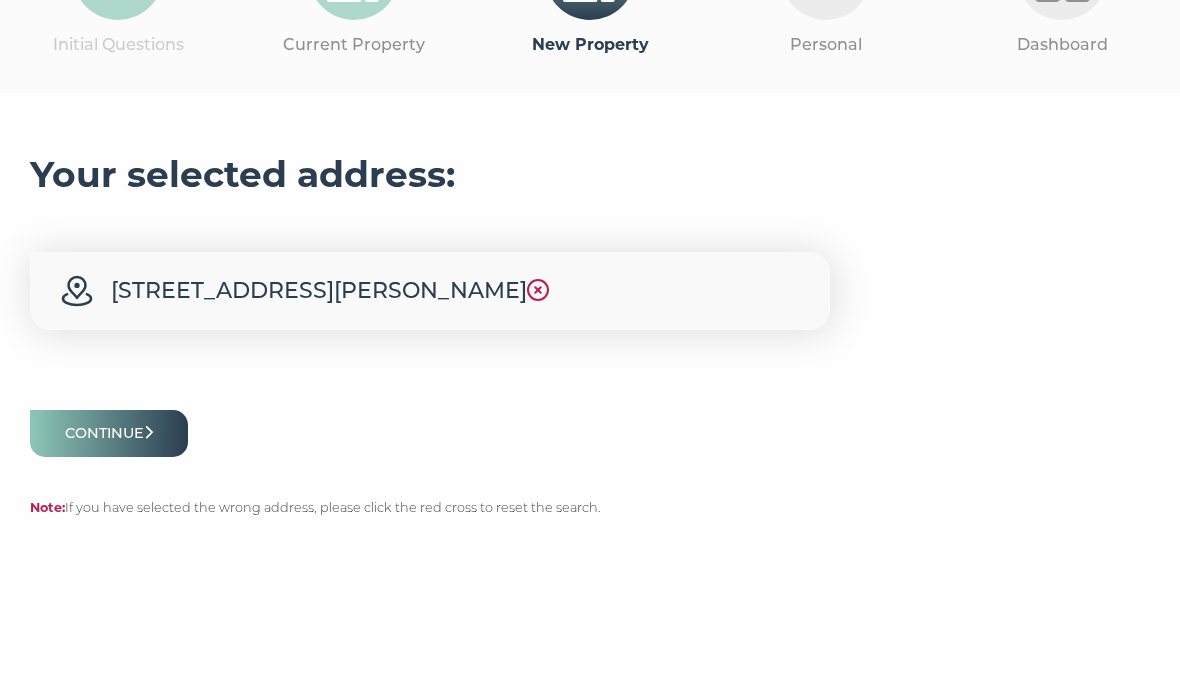 click on "Continue" at bounding box center [109, 433] 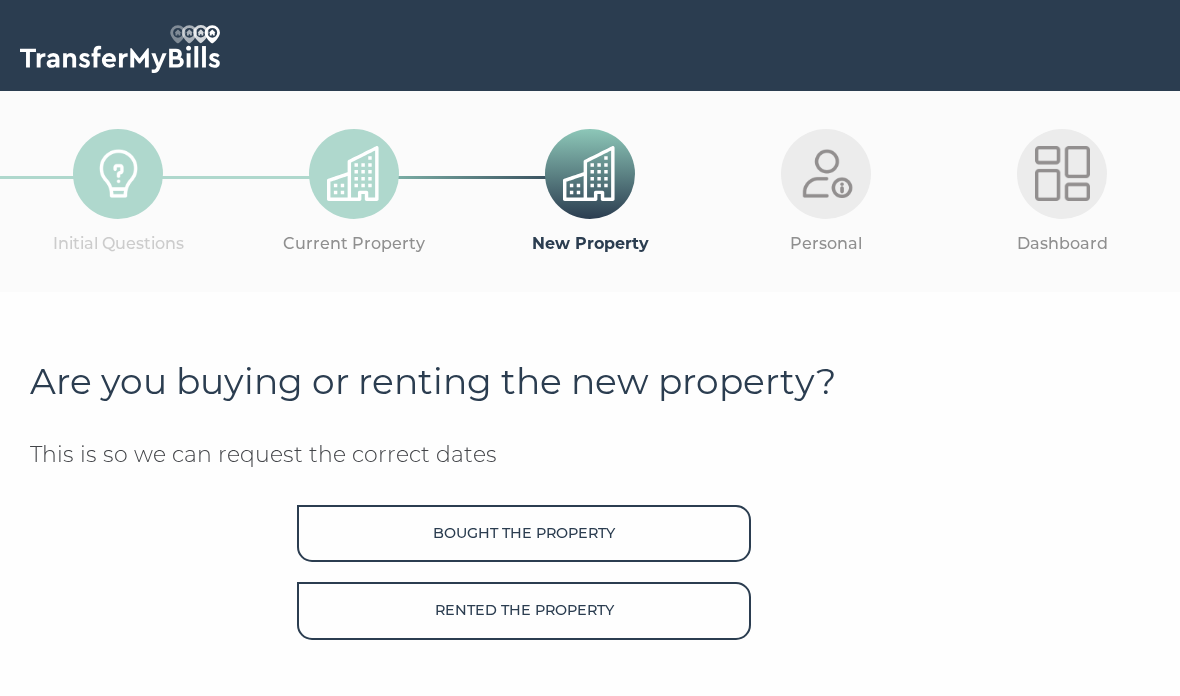 scroll, scrollTop: 0, scrollLeft: 0, axis: both 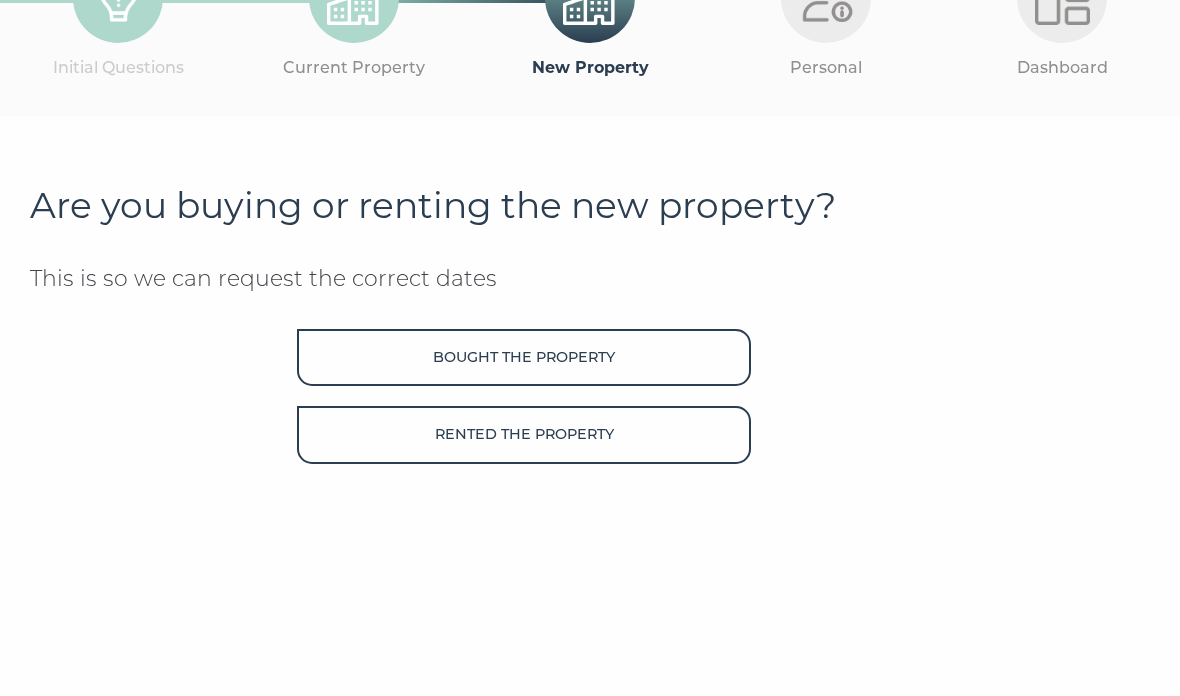 click on "Bought the property" at bounding box center [524, 357] 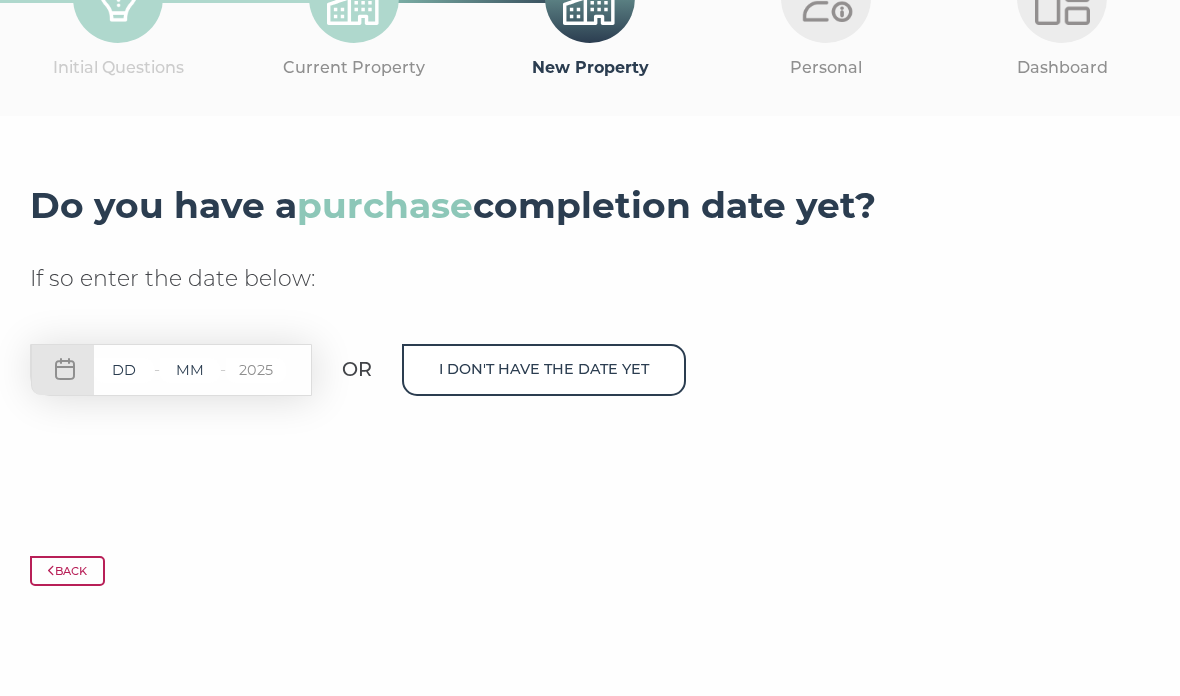 click at bounding box center (124, 370) 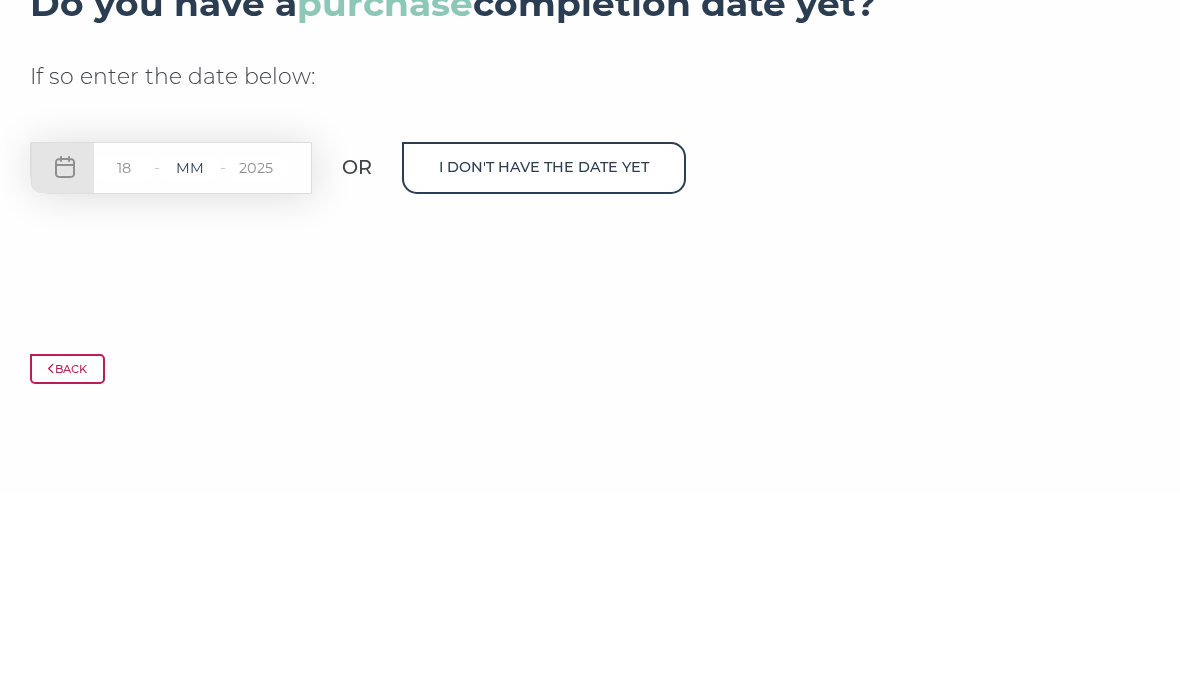 type on "18" 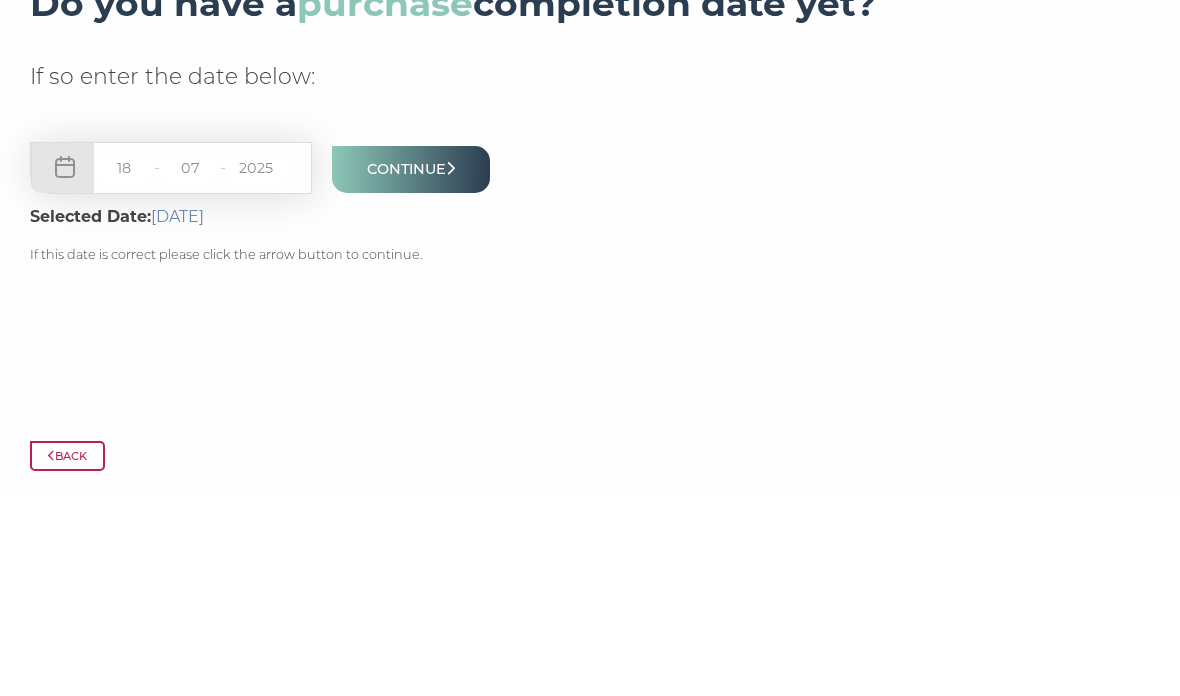 type on "07" 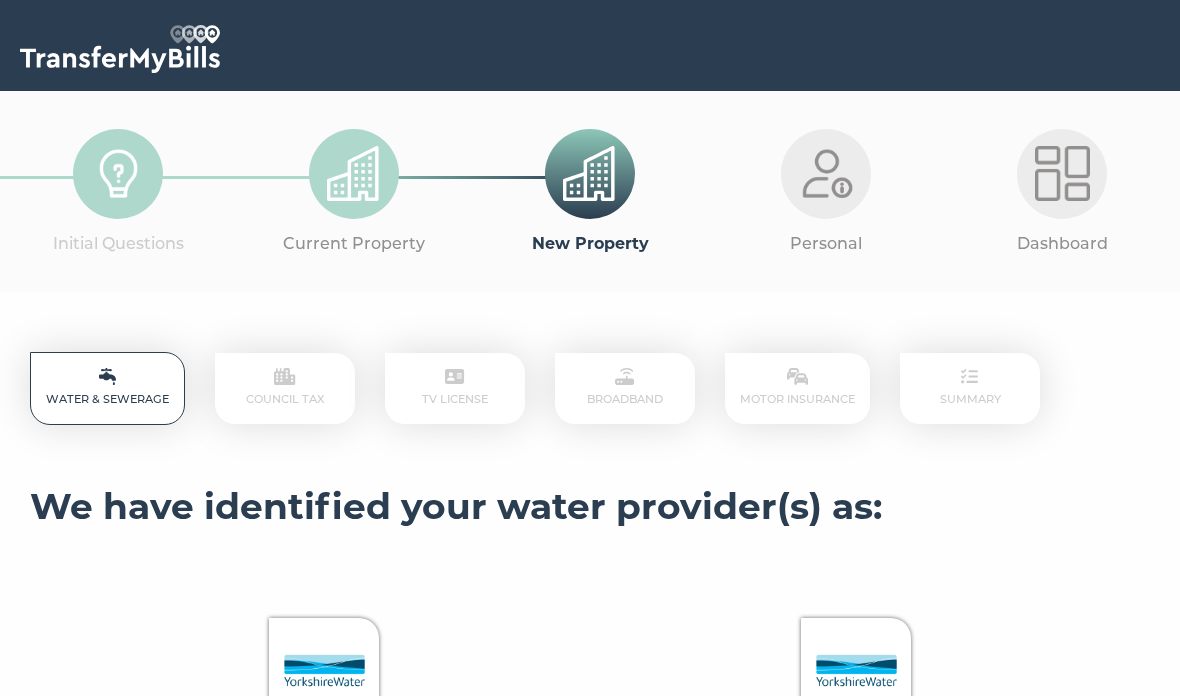 scroll, scrollTop: 0, scrollLeft: 0, axis: both 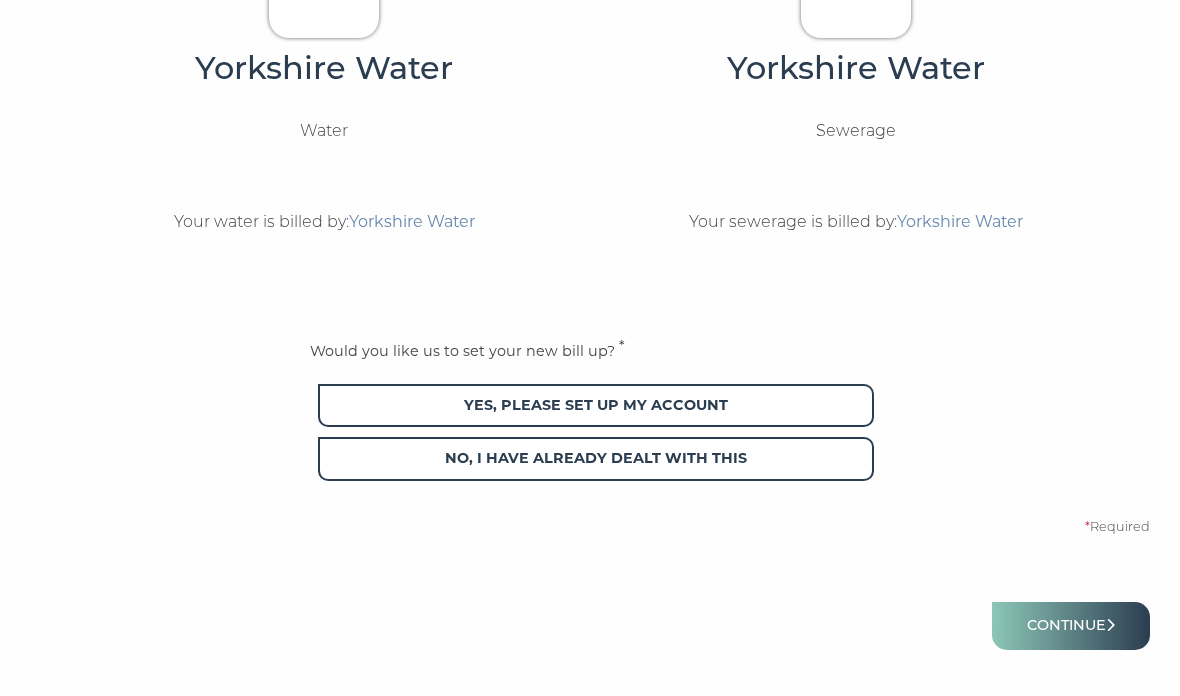 click on "Yes, please set up my account" at bounding box center [596, 405] 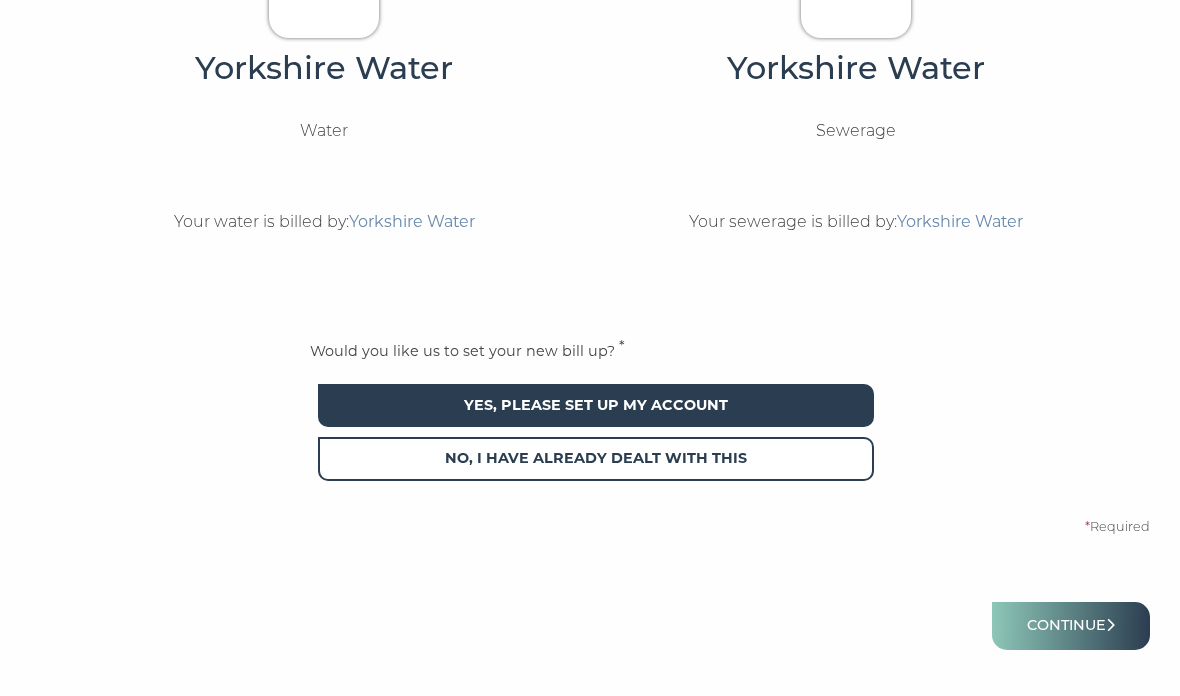 click on "Continue" at bounding box center [1071, 625] 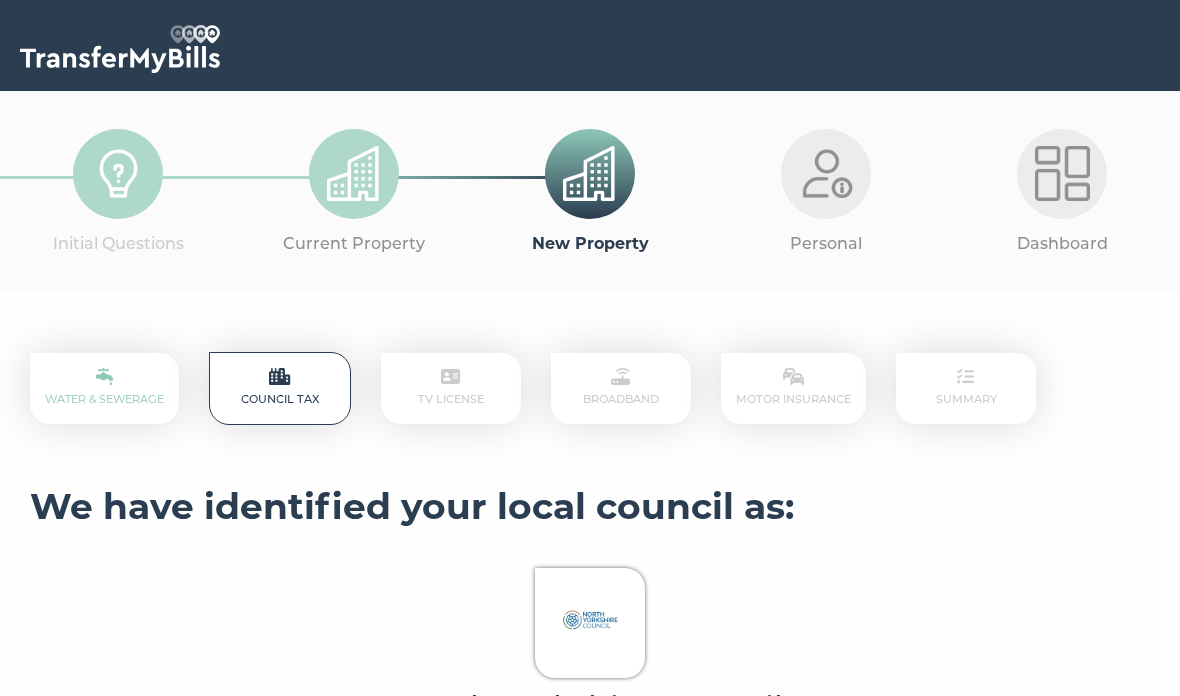 scroll, scrollTop: 0, scrollLeft: 0, axis: both 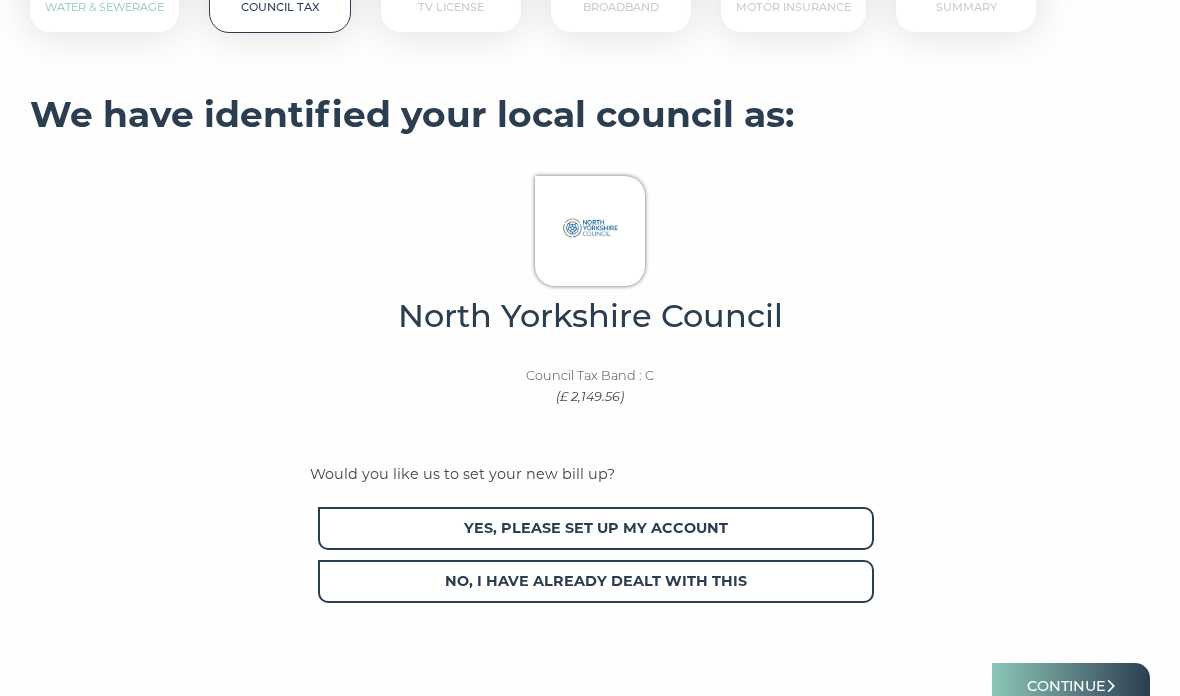 click on "Yes, please set up my account" at bounding box center [596, 528] 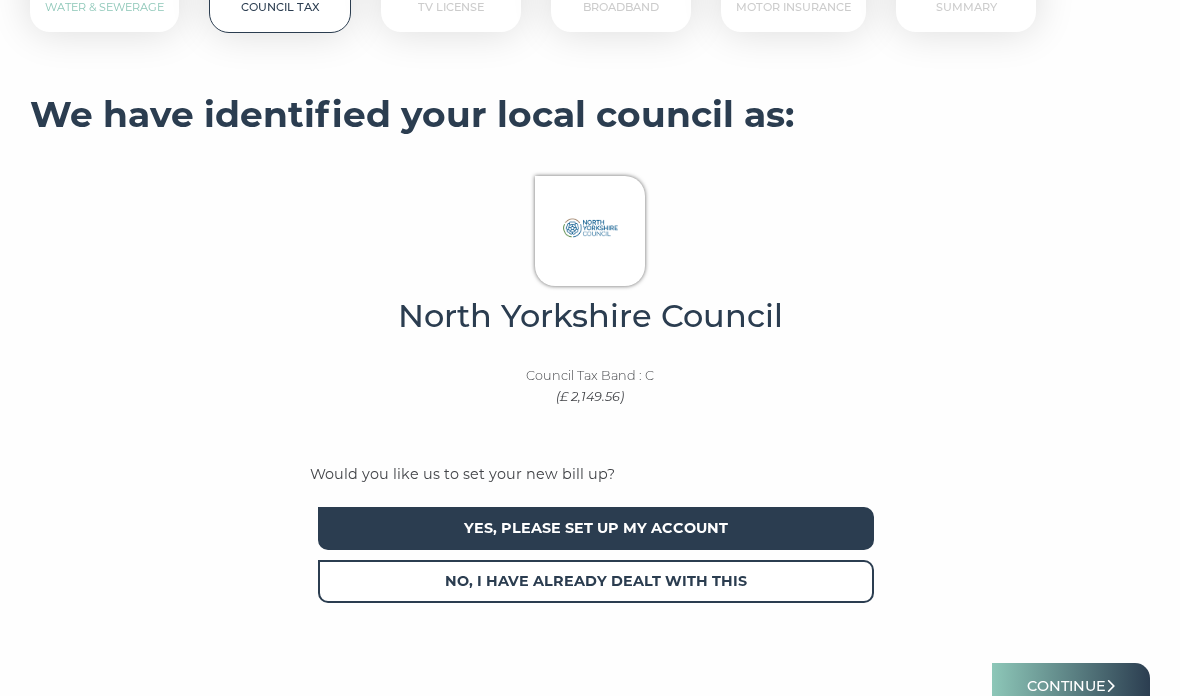 click on "Continue" at bounding box center [1071, 686] 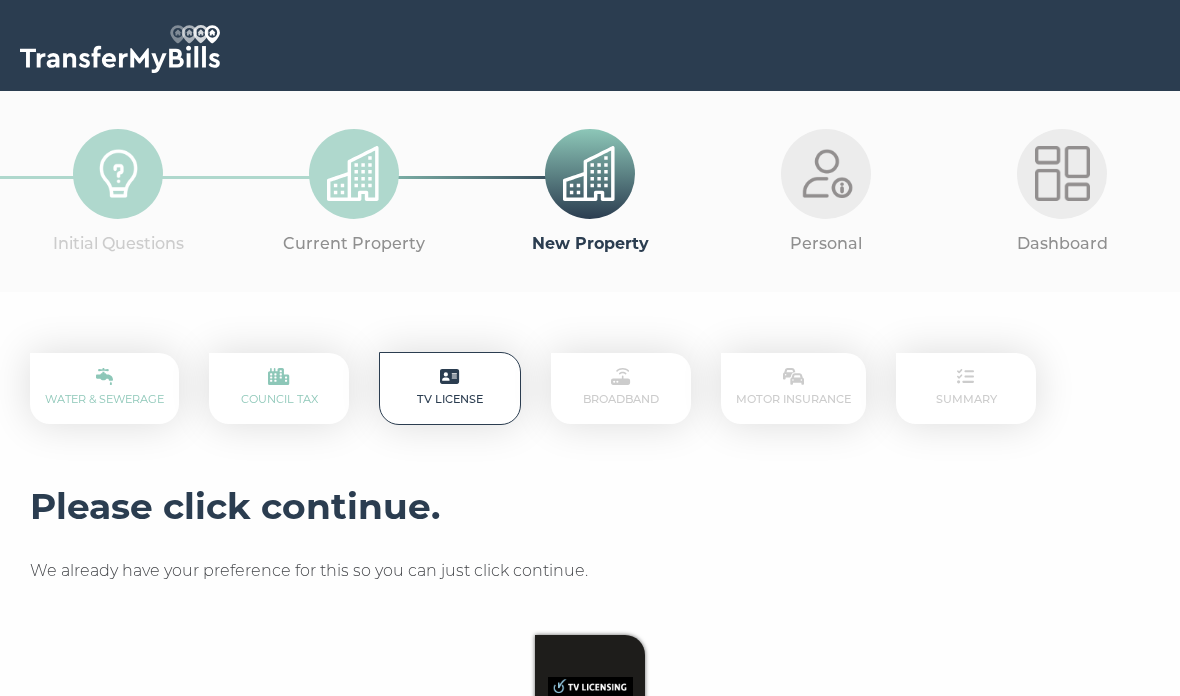 scroll, scrollTop: 0, scrollLeft: 0, axis: both 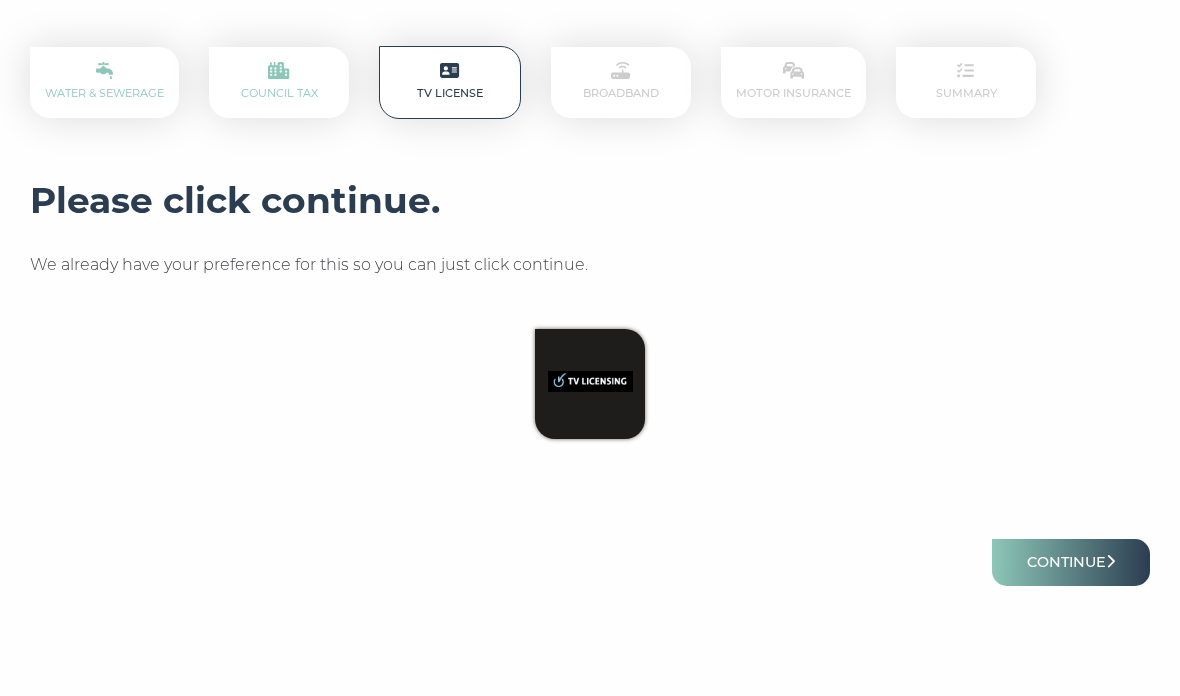 click on "Continue" at bounding box center (1071, 562) 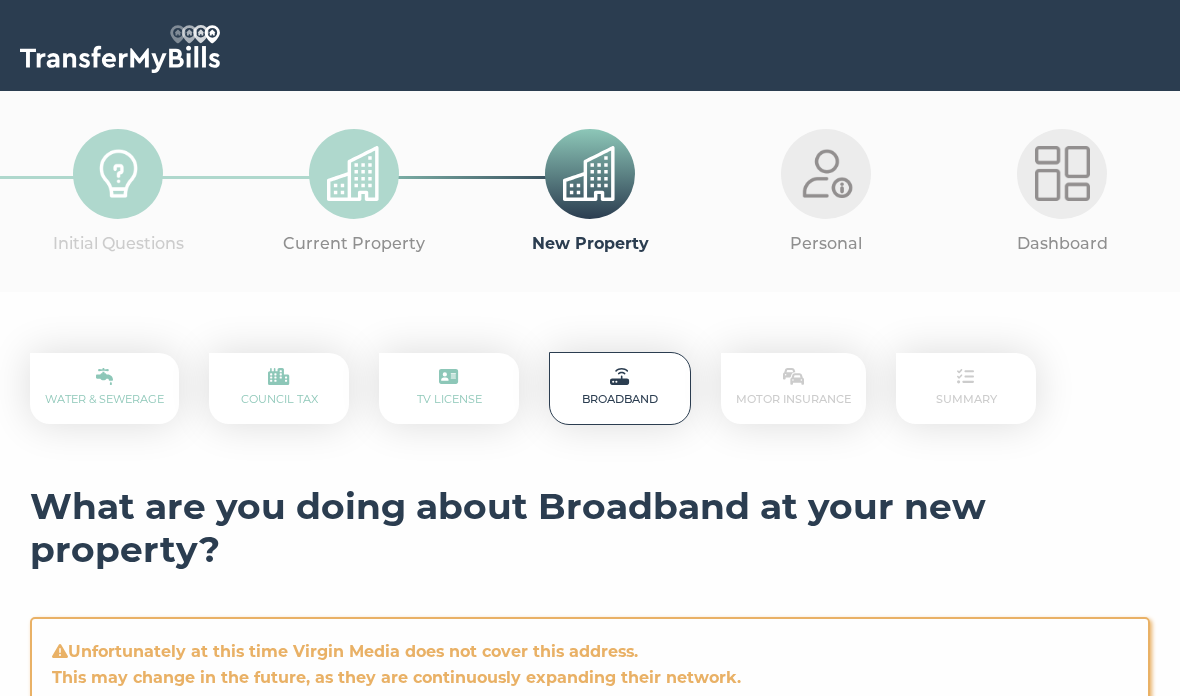 scroll, scrollTop: 0, scrollLeft: 0, axis: both 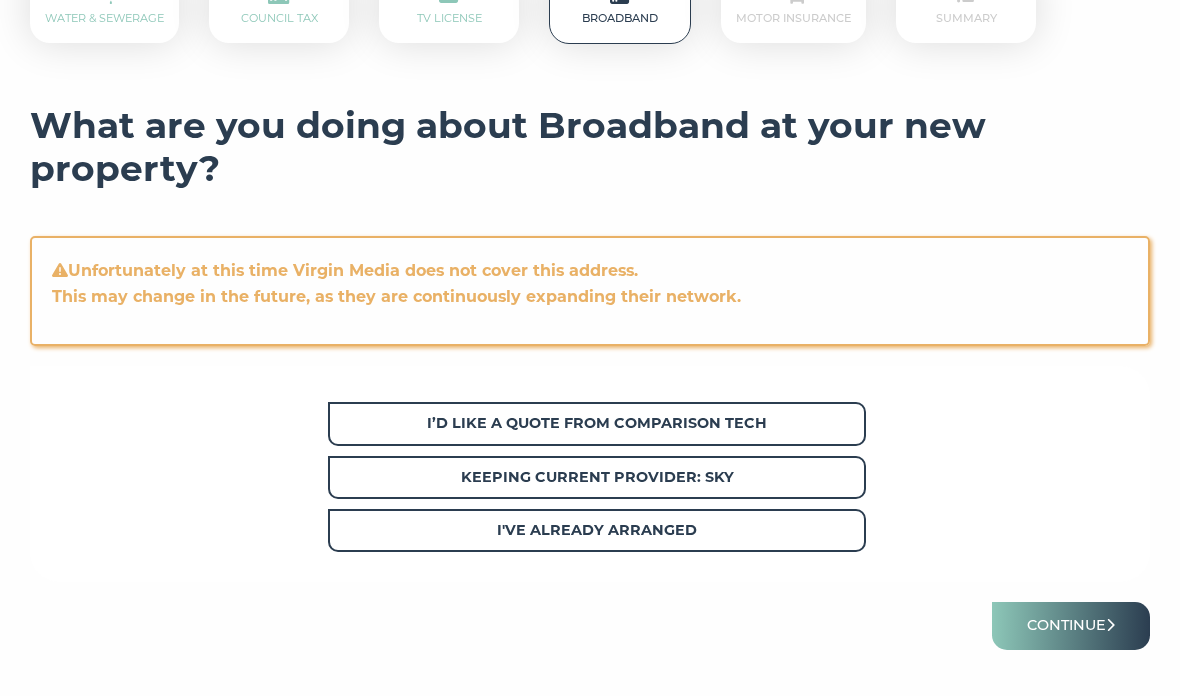 click on "Continue" at bounding box center (1071, 626) 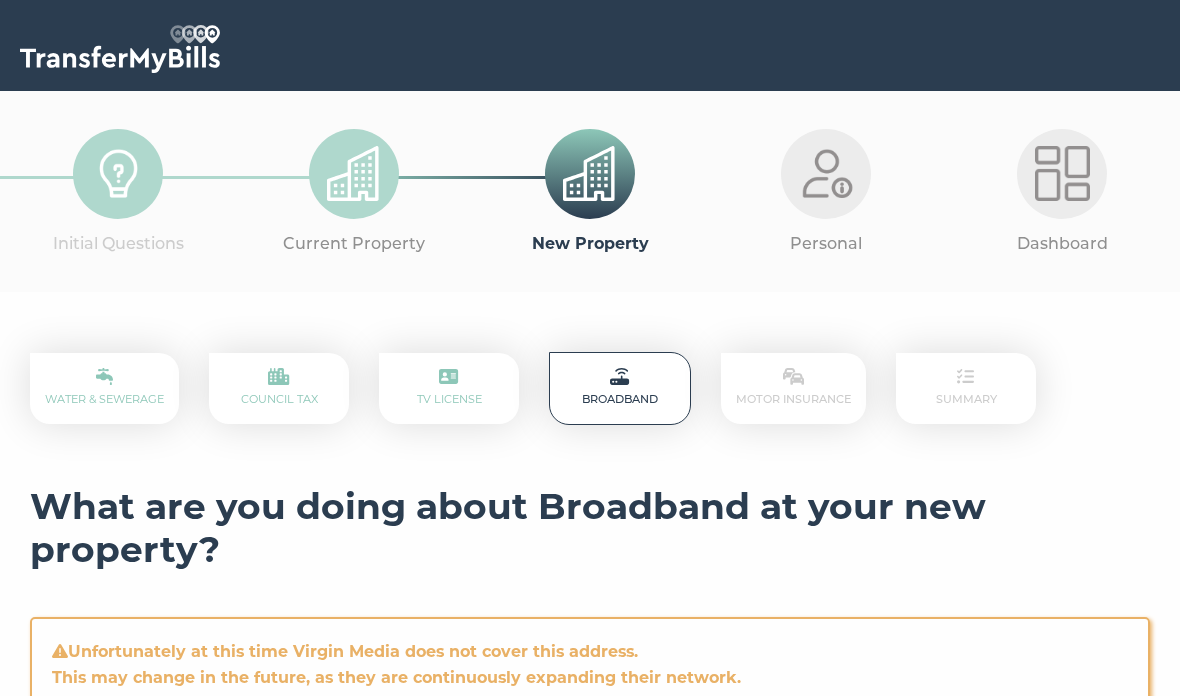 scroll, scrollTop: 0, scrollLeft: 0, axis: both 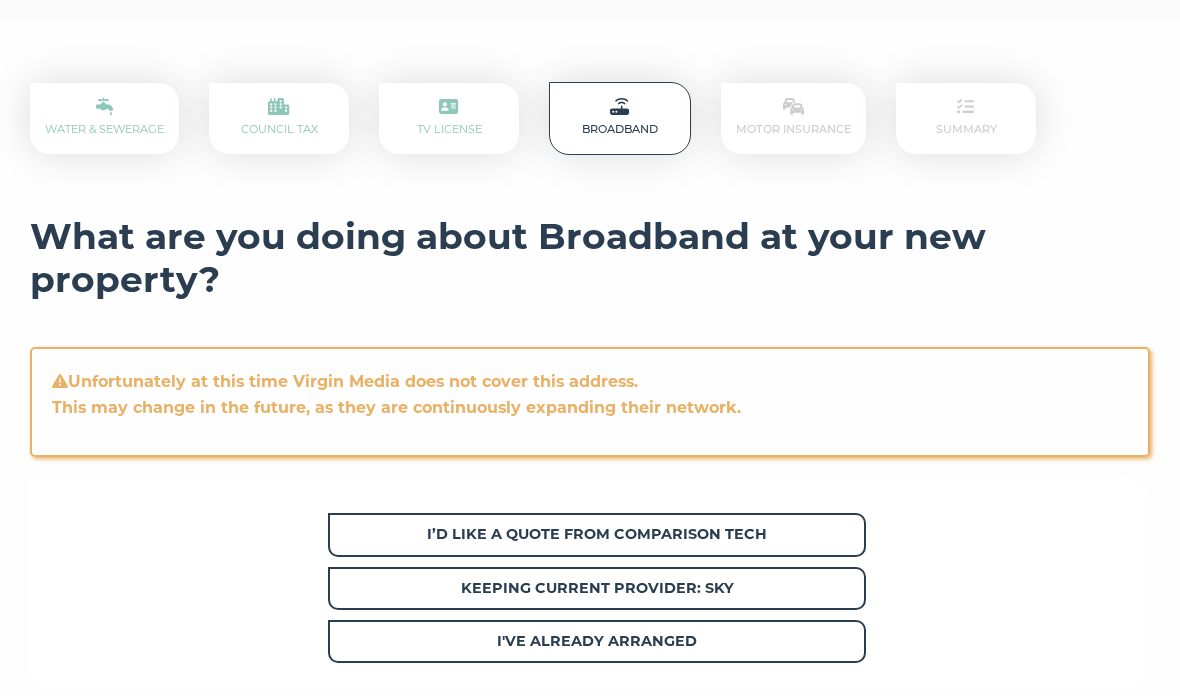 click on "Keeping current provider: Sky" at bounding box center [597, 589] 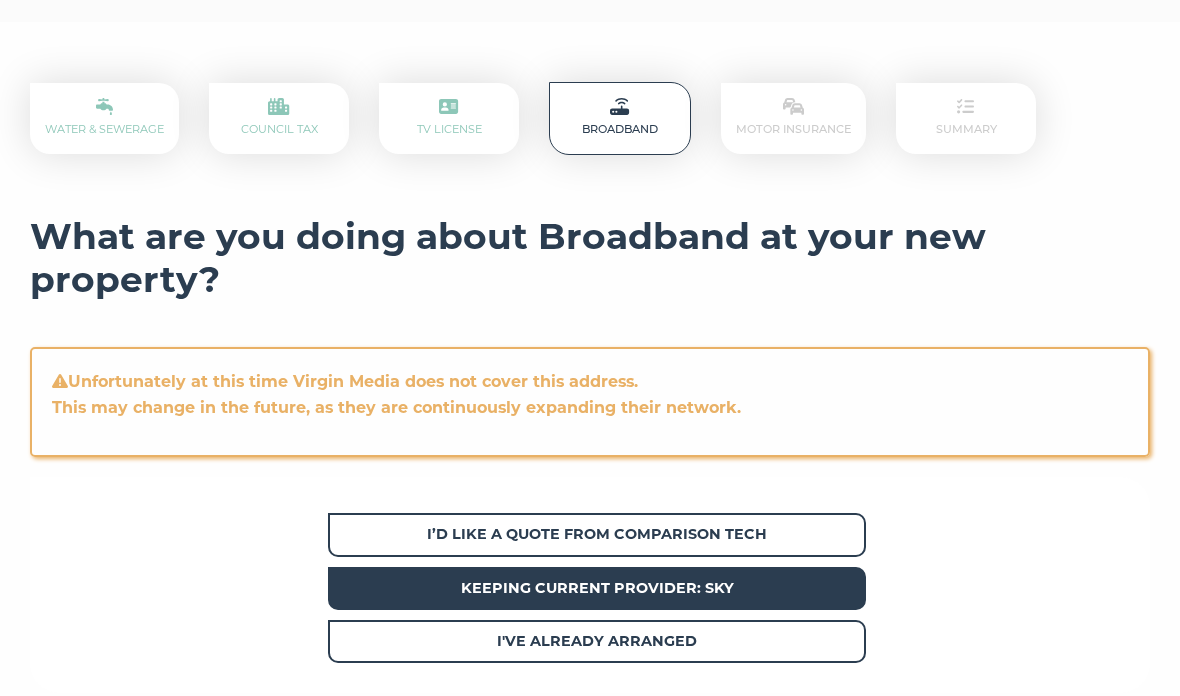 click on "Continue" at bounding box center [1071, 737] 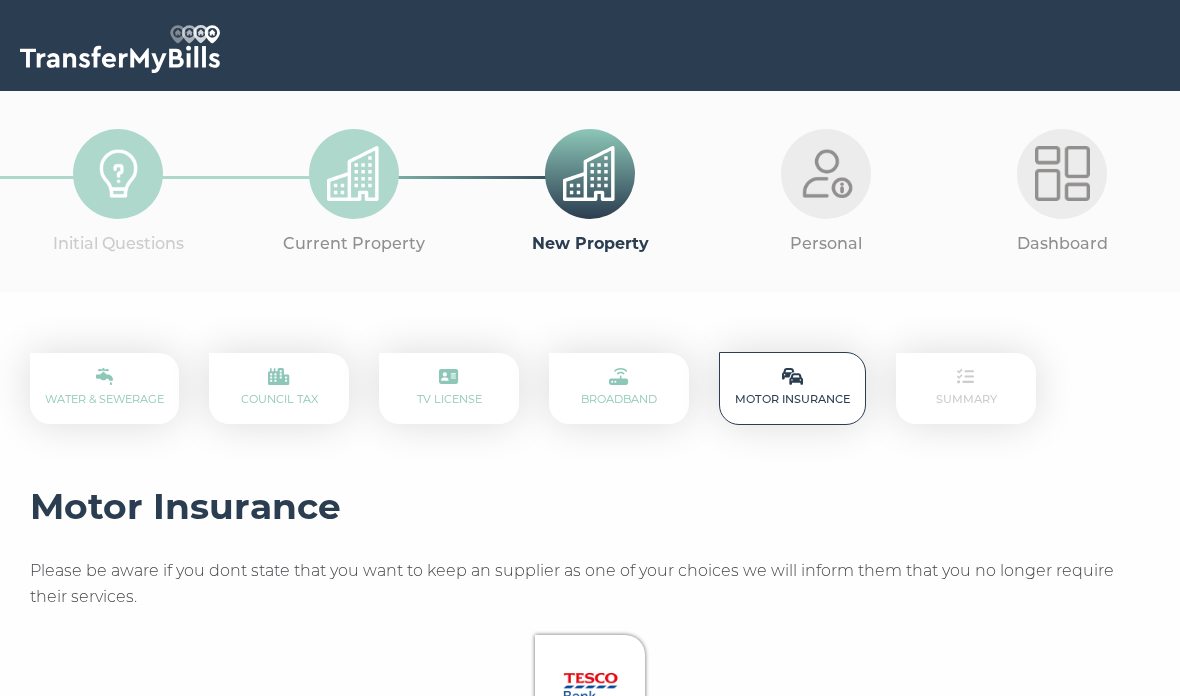 scroll, scrollTop: 0, scrollLeft: 0, axis: both 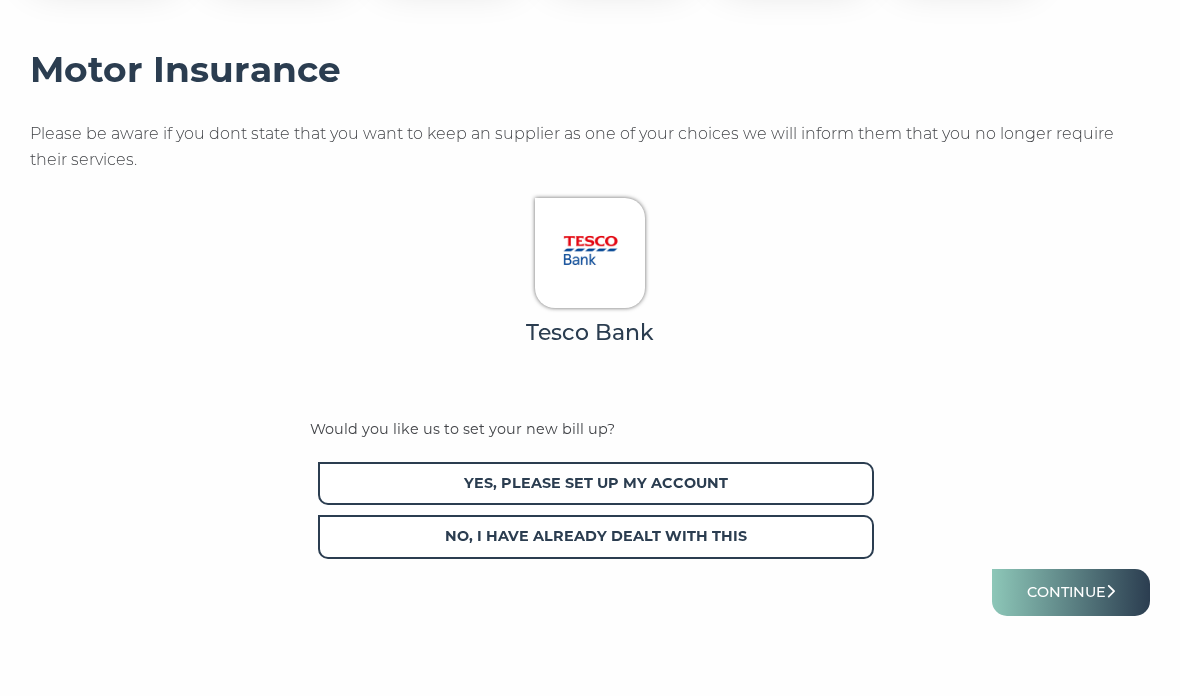 click on "Yes, please set up my account" at bounding box center [596, 483] 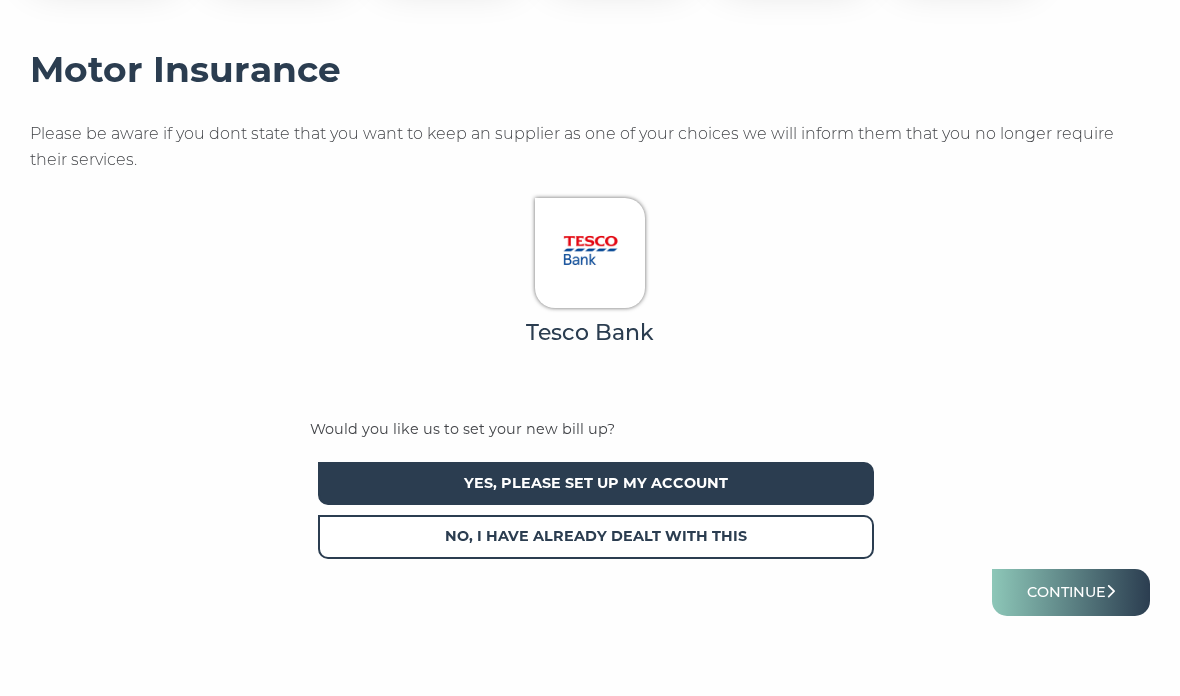 click on "Continue" at bounding box center [1071, 592] 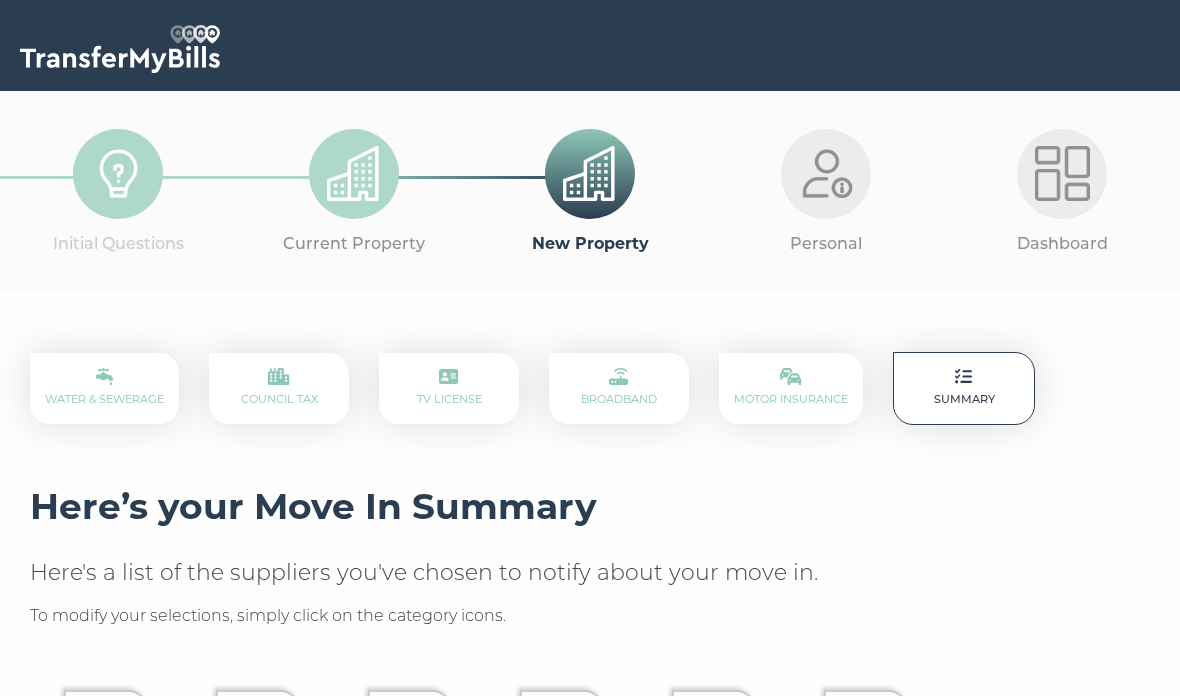 scroll, scrollTop: 0, scrollLeft: 0, axis: both 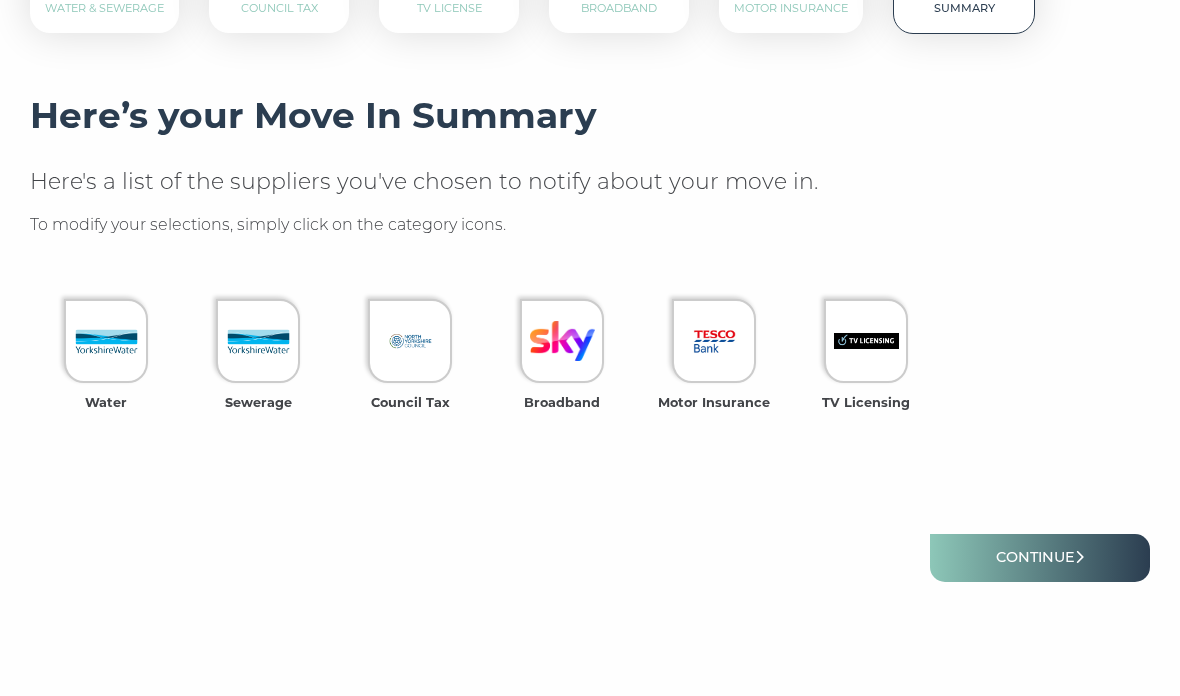 click on "Continue" at bounding box center [1040, 557] 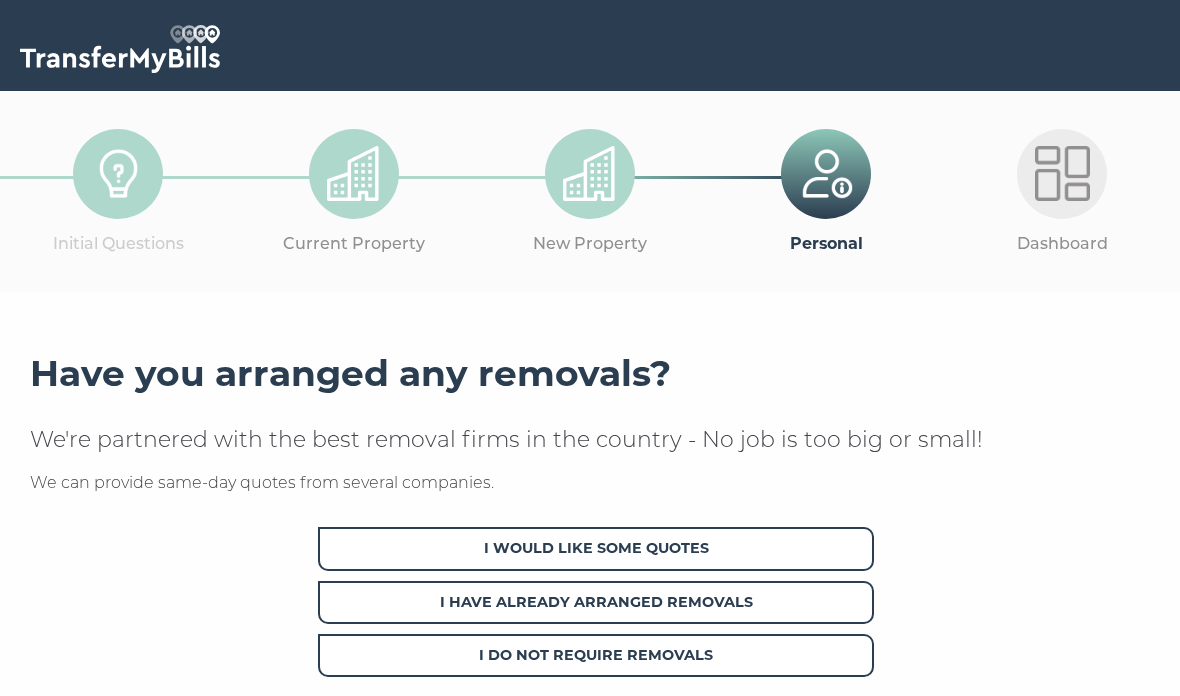 scroll, scrollTop: 0, scrollLeft: 0, axis: both 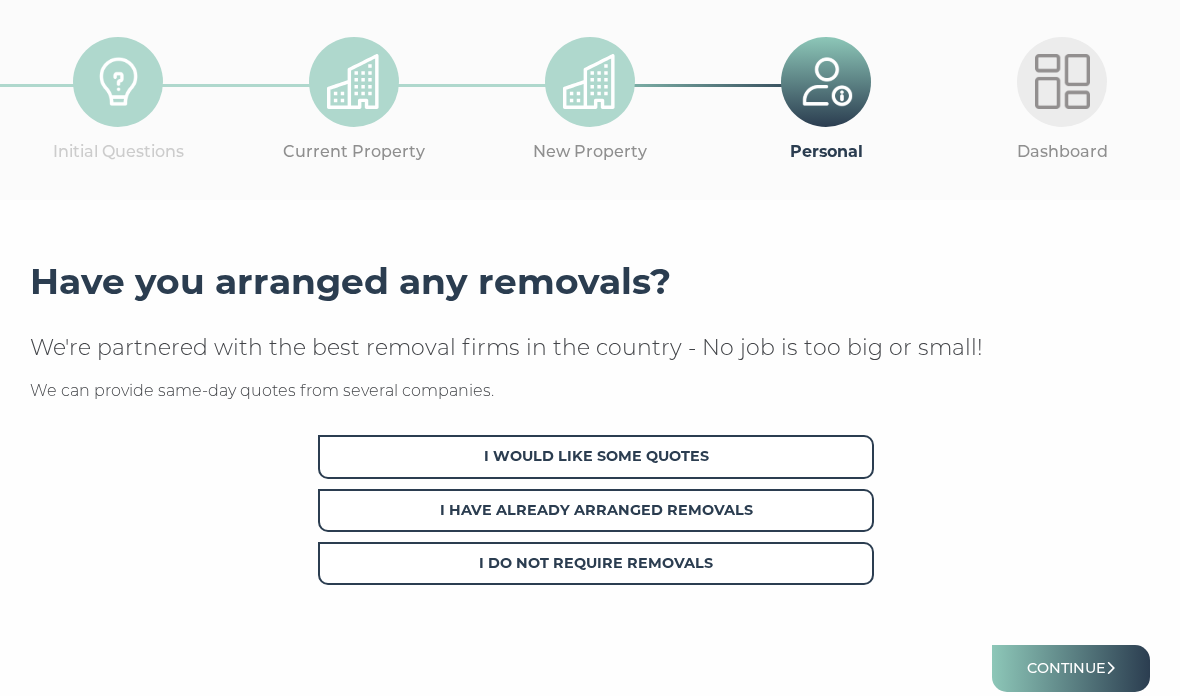 click on "I Have Already Arranged Removals" at bounding box center (596, 510) 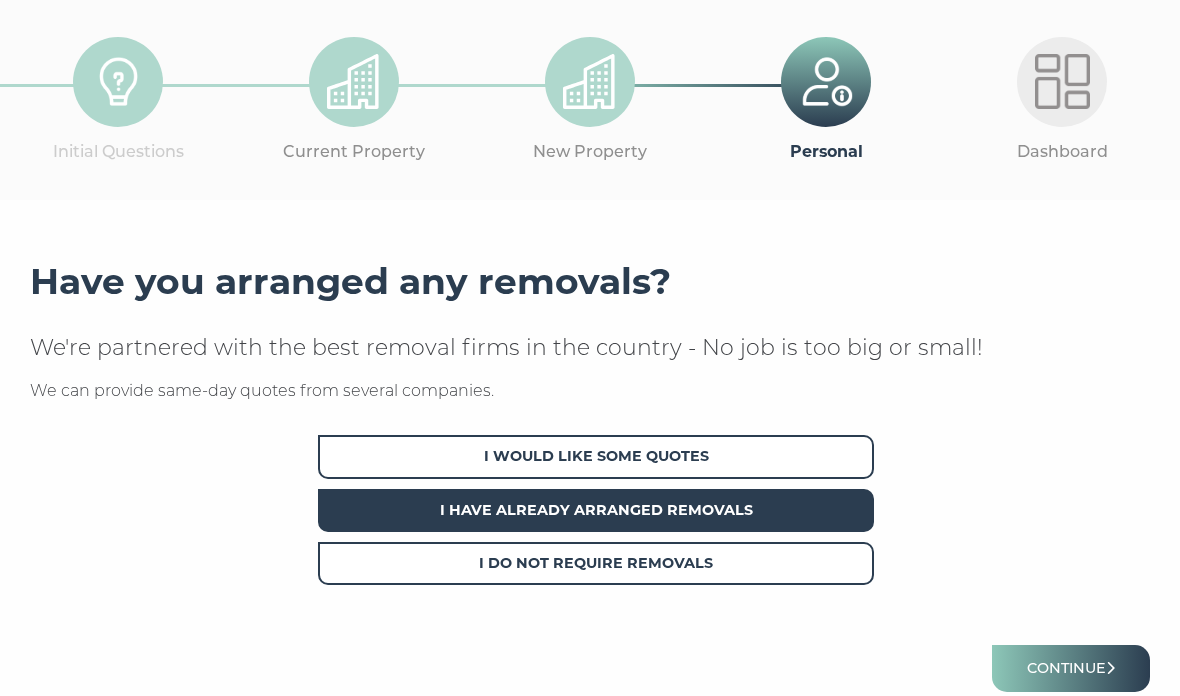click on "Continue" at bounding box center (1071, 668) 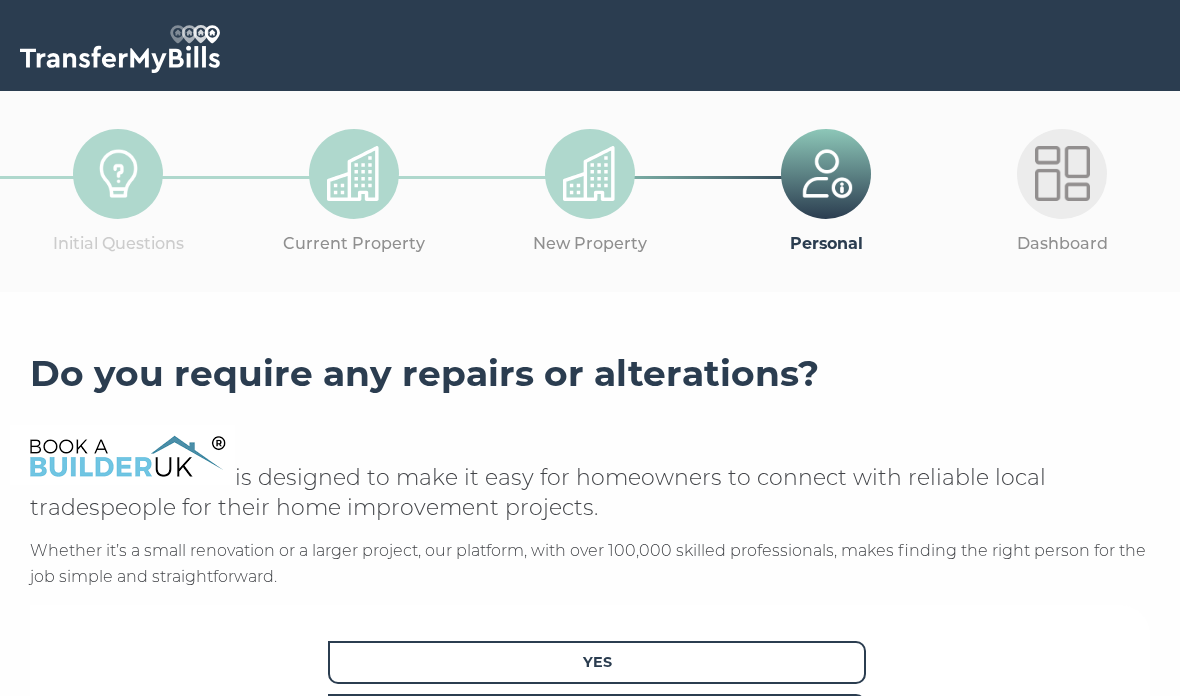 scroll, scrollTop: 0, scrollLeft: 0, axis: both 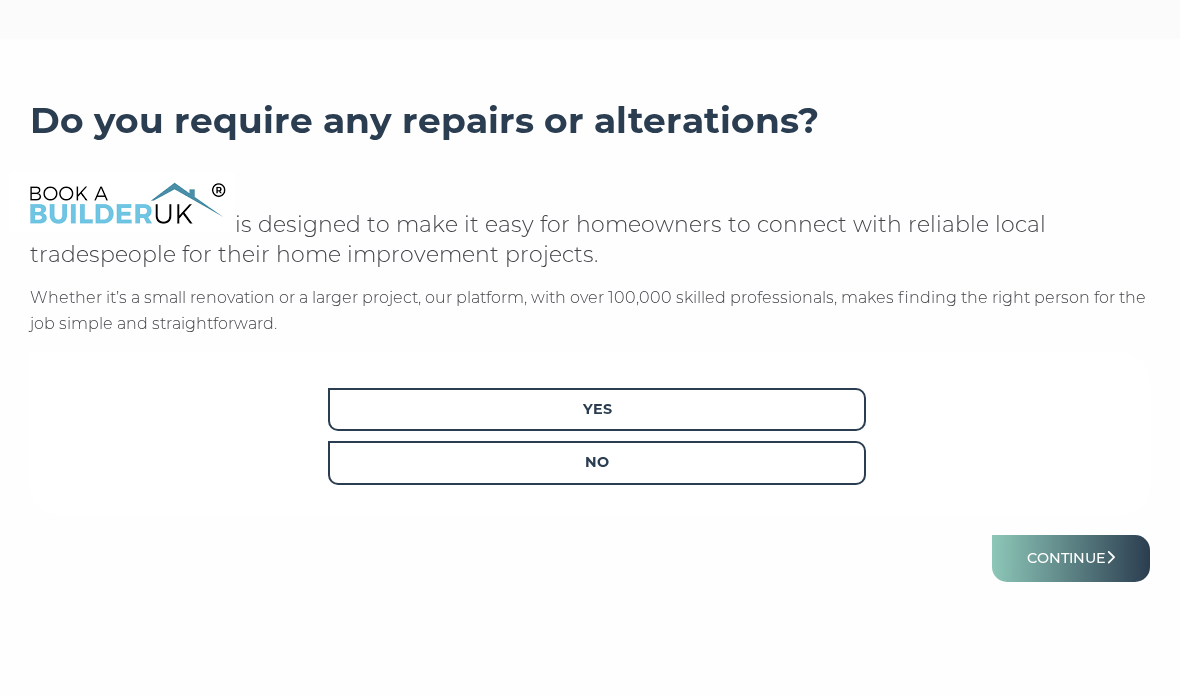 click on "No" at bounding box center (597, 462) 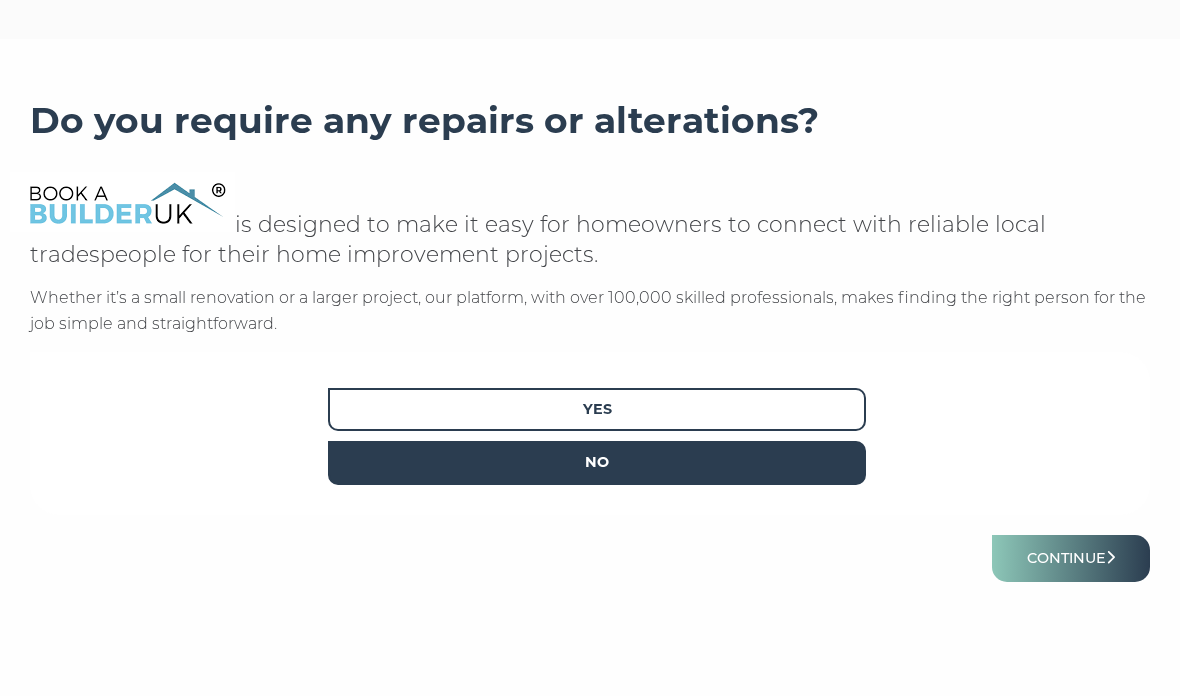 click on "Continue" at bounding box center [1071, 558] 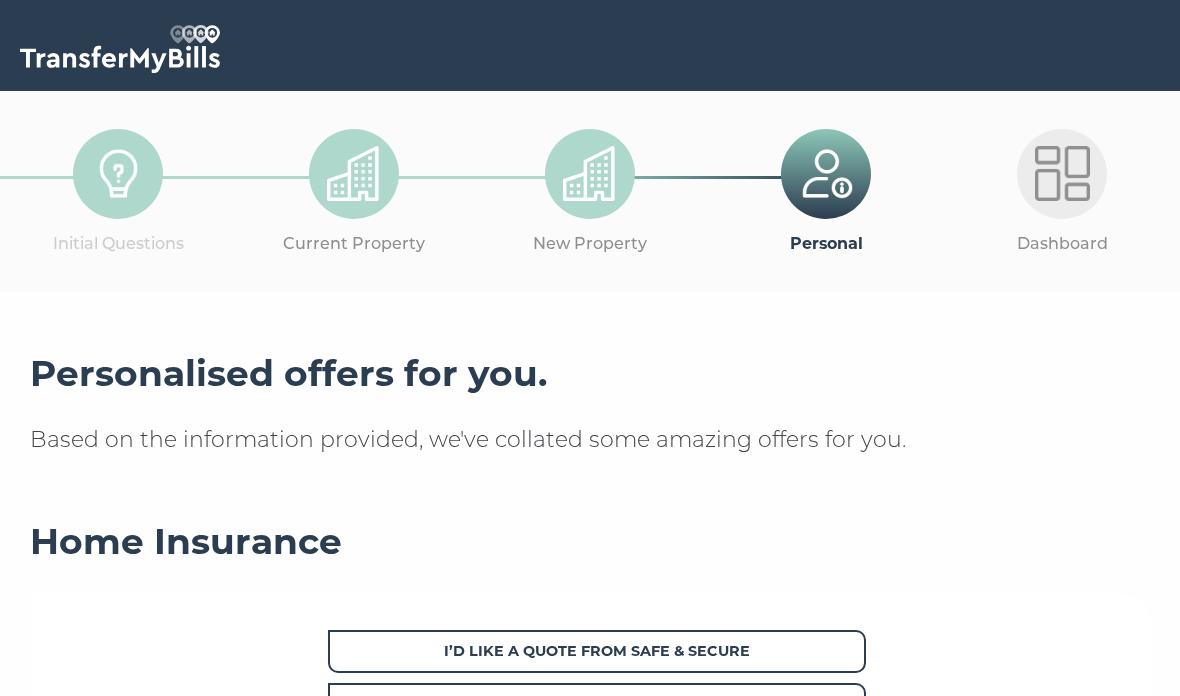 scroll, scrollTop: 0, scrollLeft: 0, axis: both 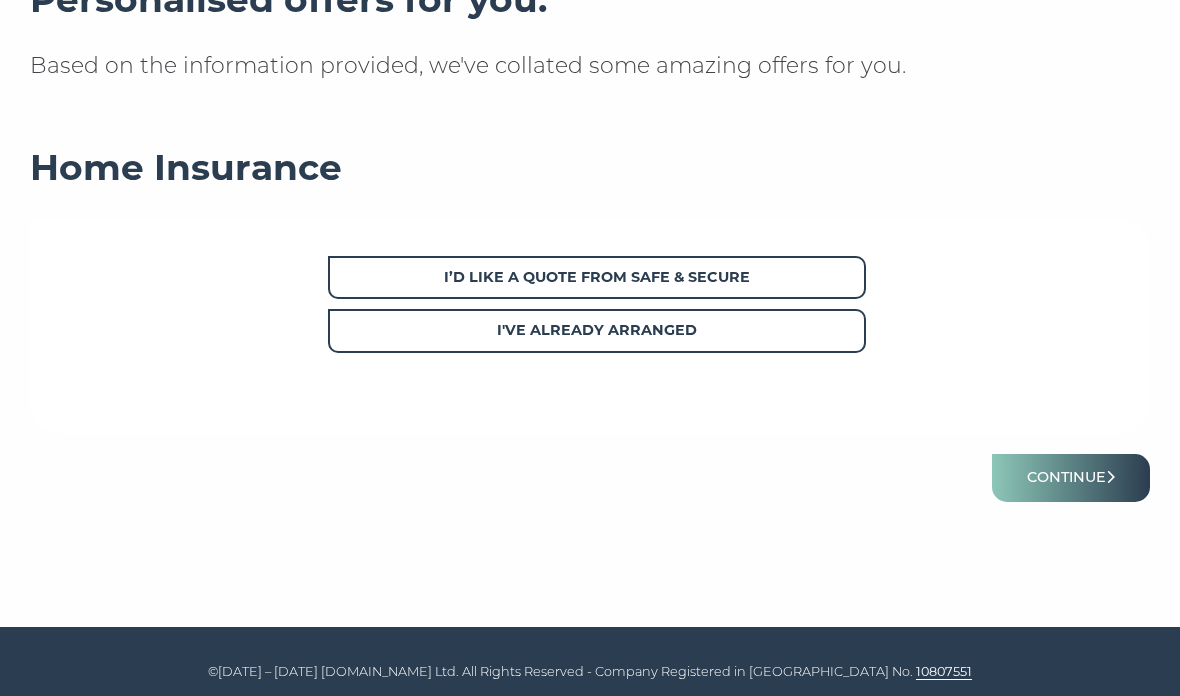 click on "I've already arranged" at bounding box center [597, 330] 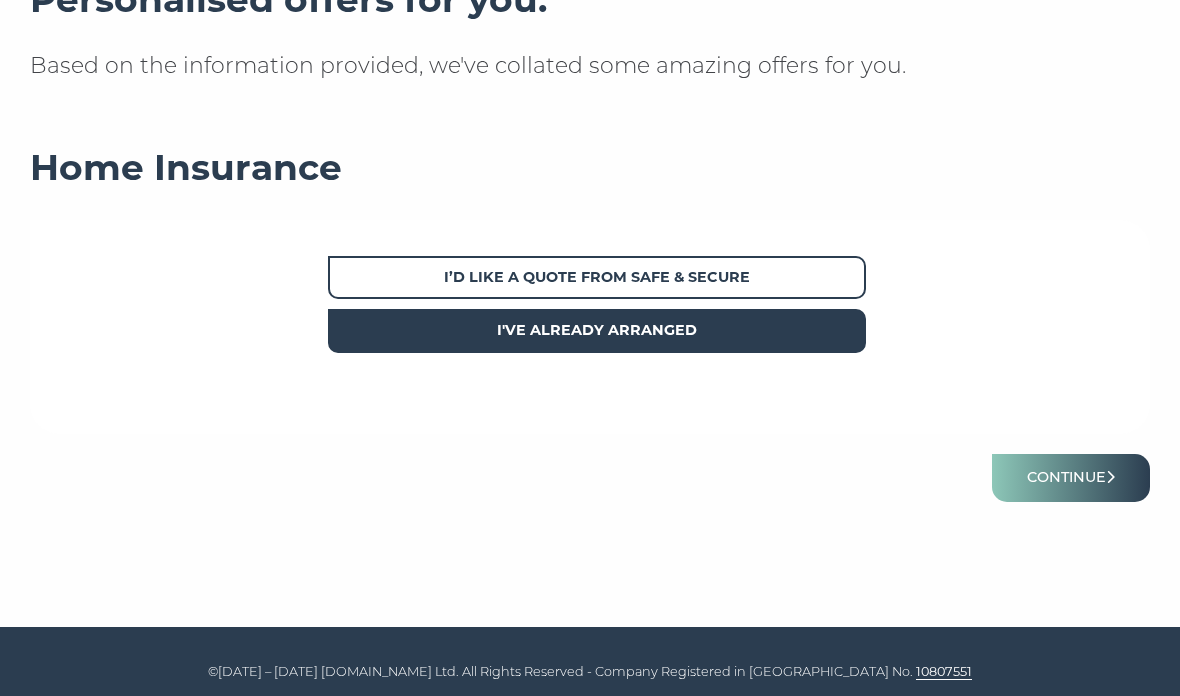 click on "Continue" at bounding box center [1071, 477] 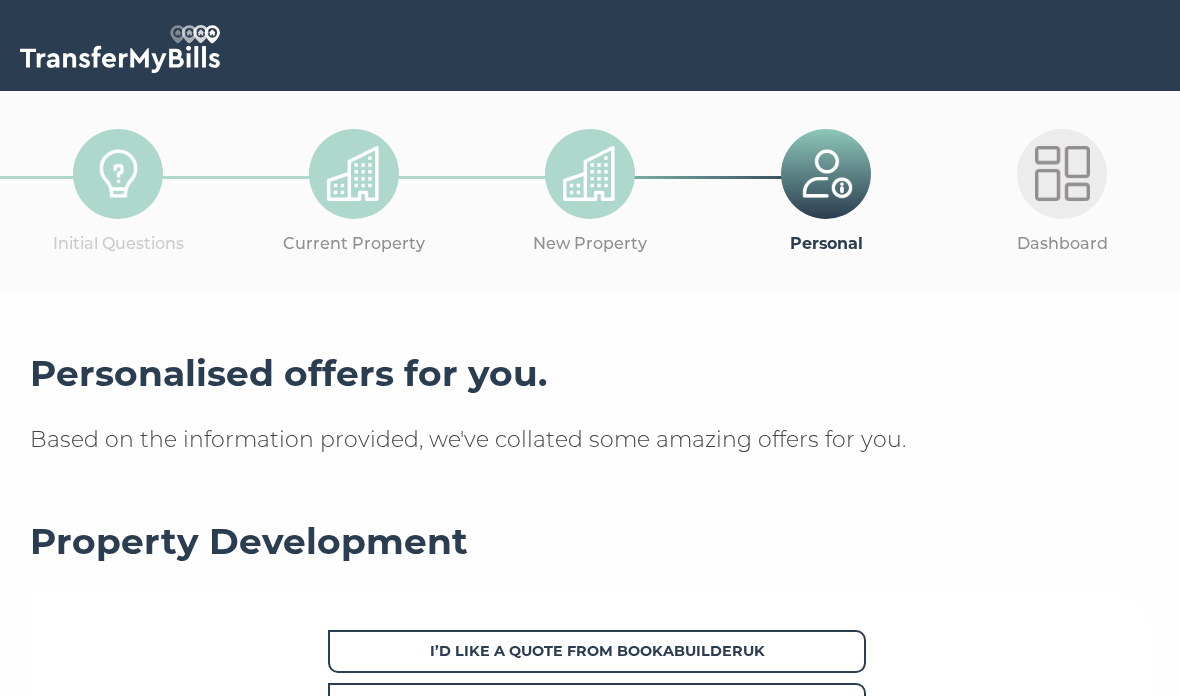 scroll, scrollTop: 0, scrollLeft: 0, axis: both 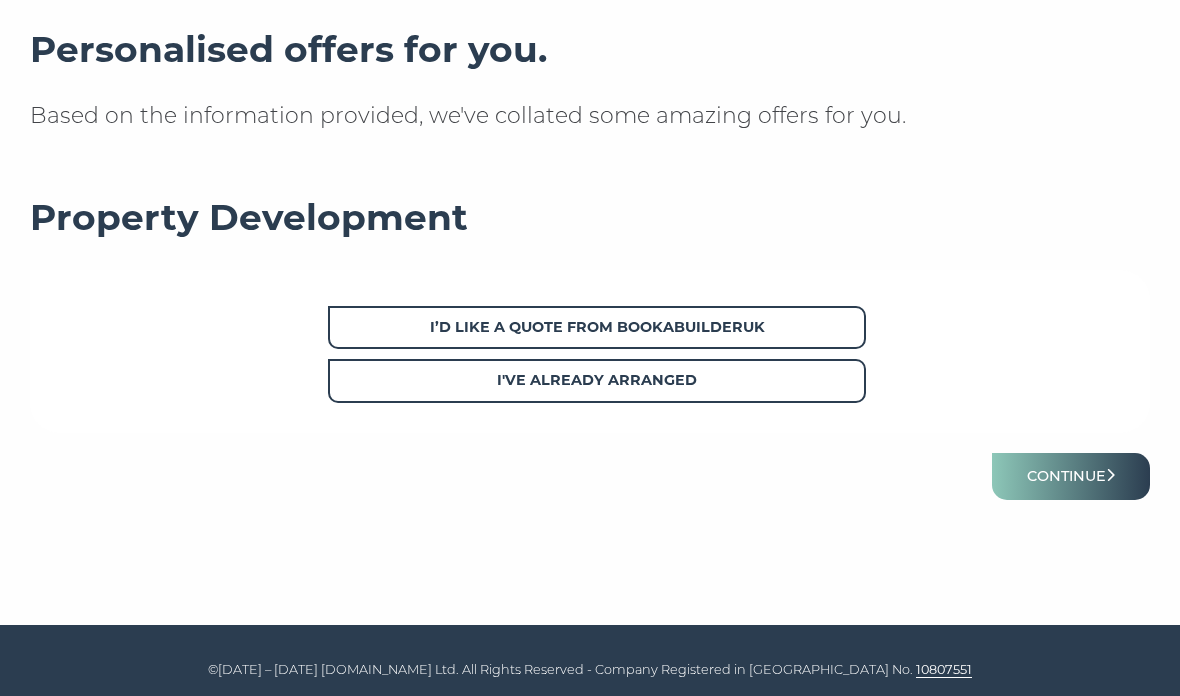 click on "I've already arranged" at bounding box center [597, 380] 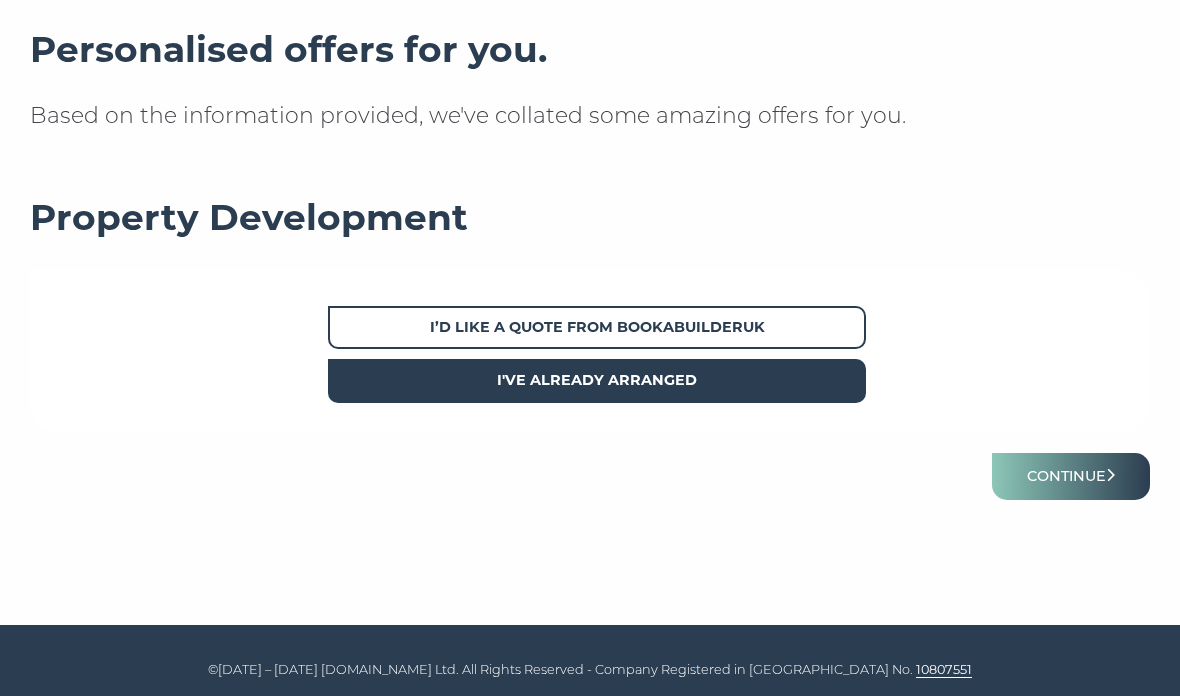 click on "Continue" at bounding box center (1071, 476) 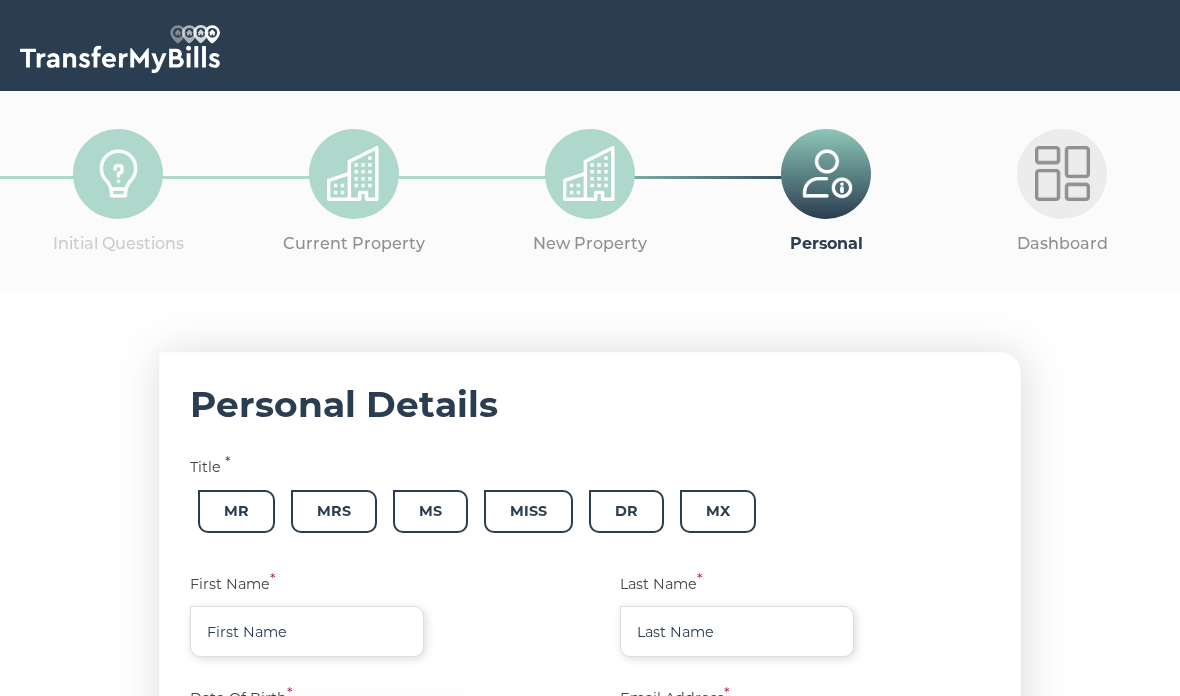 scroll, scrollTop: 0, scrollLeft: 0, axis: both 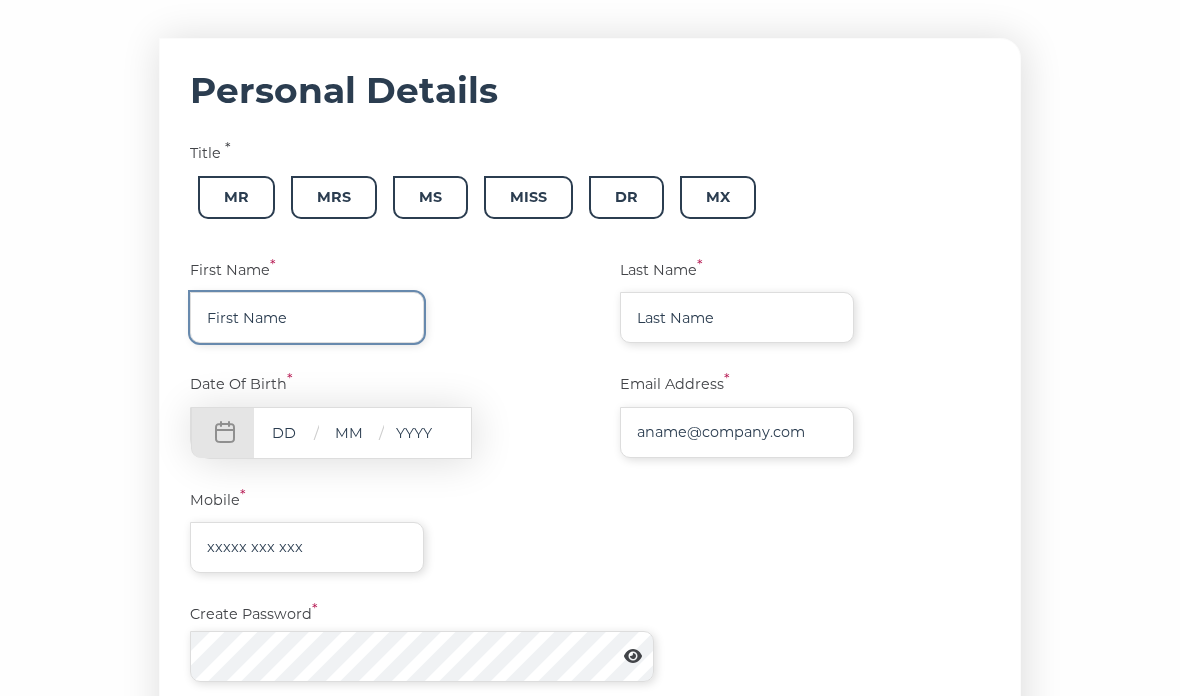click at bounding box center [307, 318] 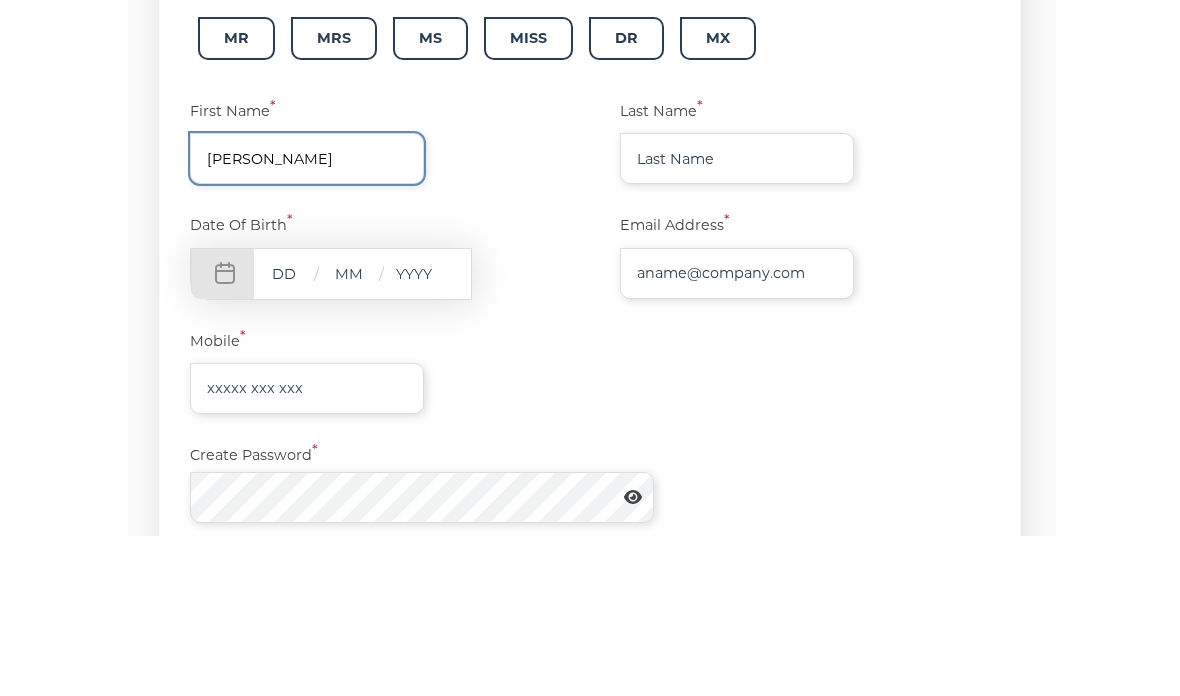 type on "Andrew" 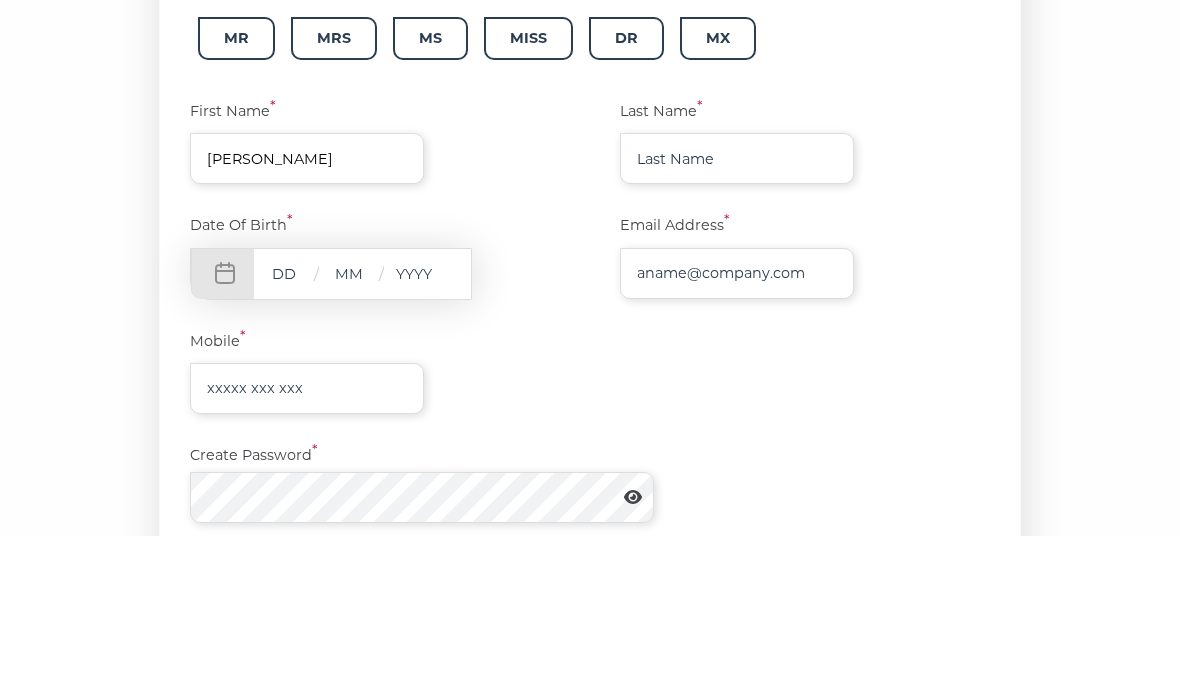 click at bounding box center [737, 318] 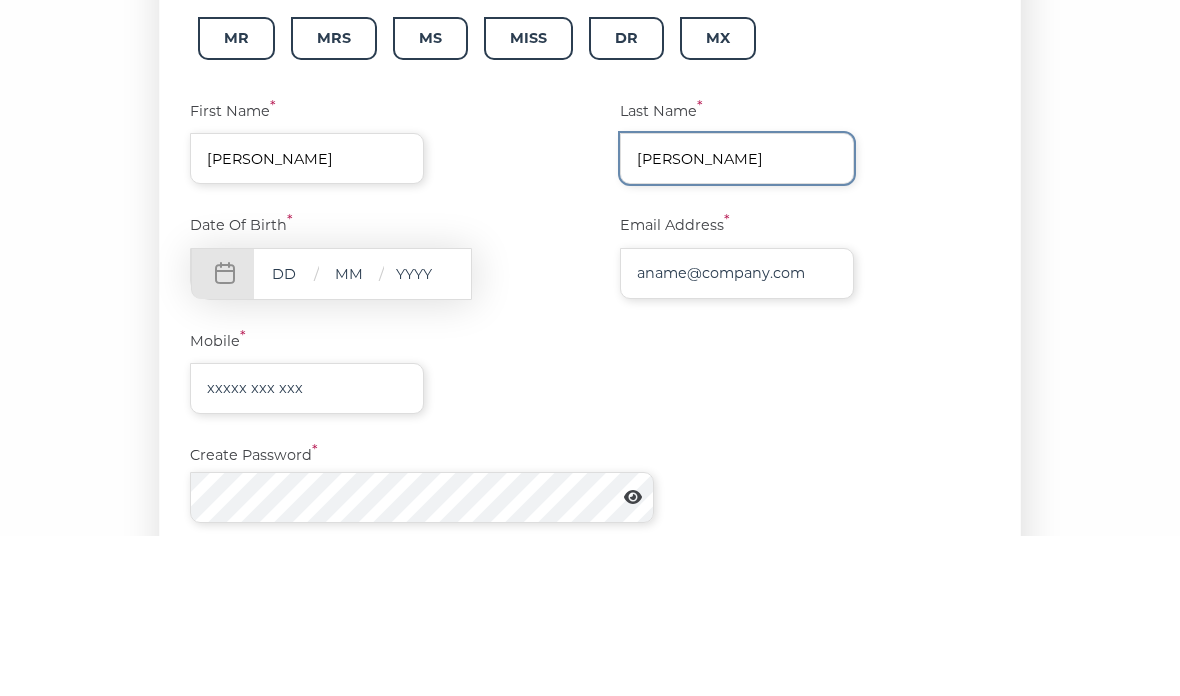 type on "Tait" 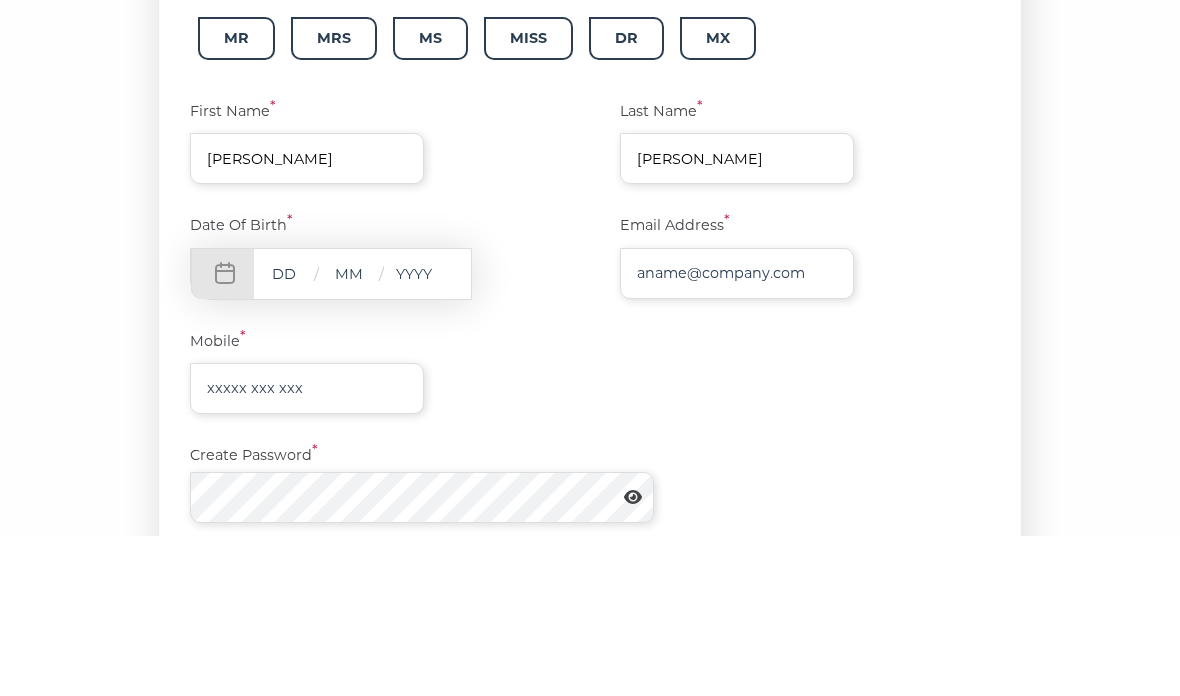 click at bounding box center (284, 433) 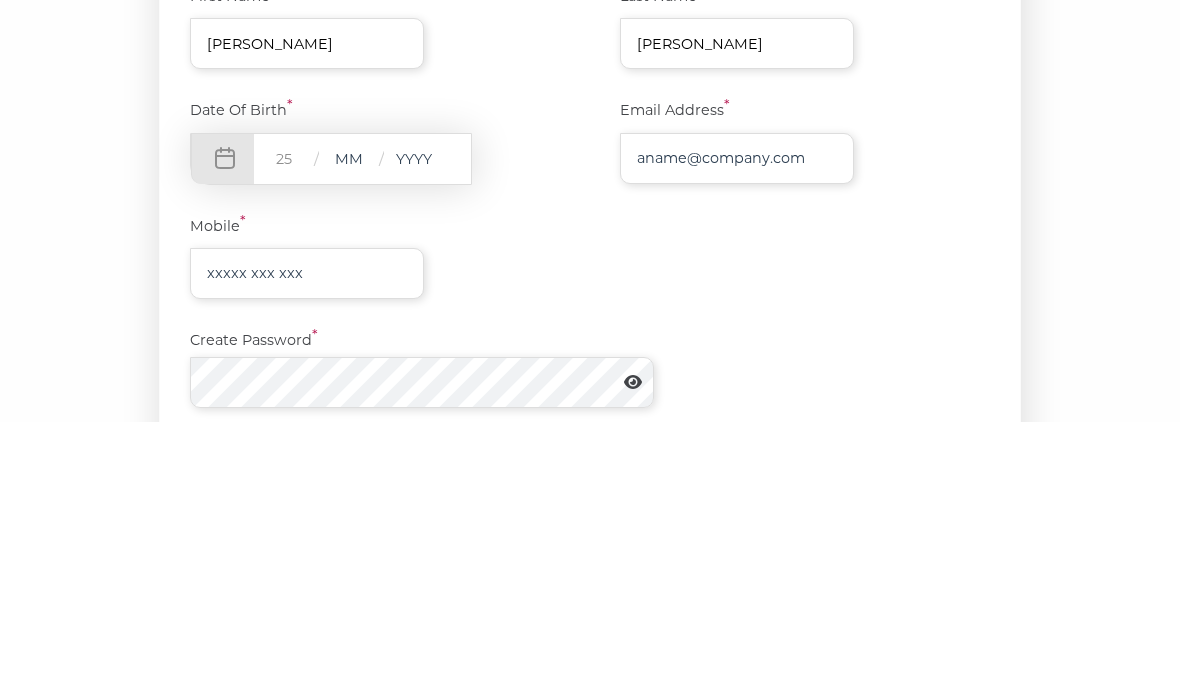 type on "25" 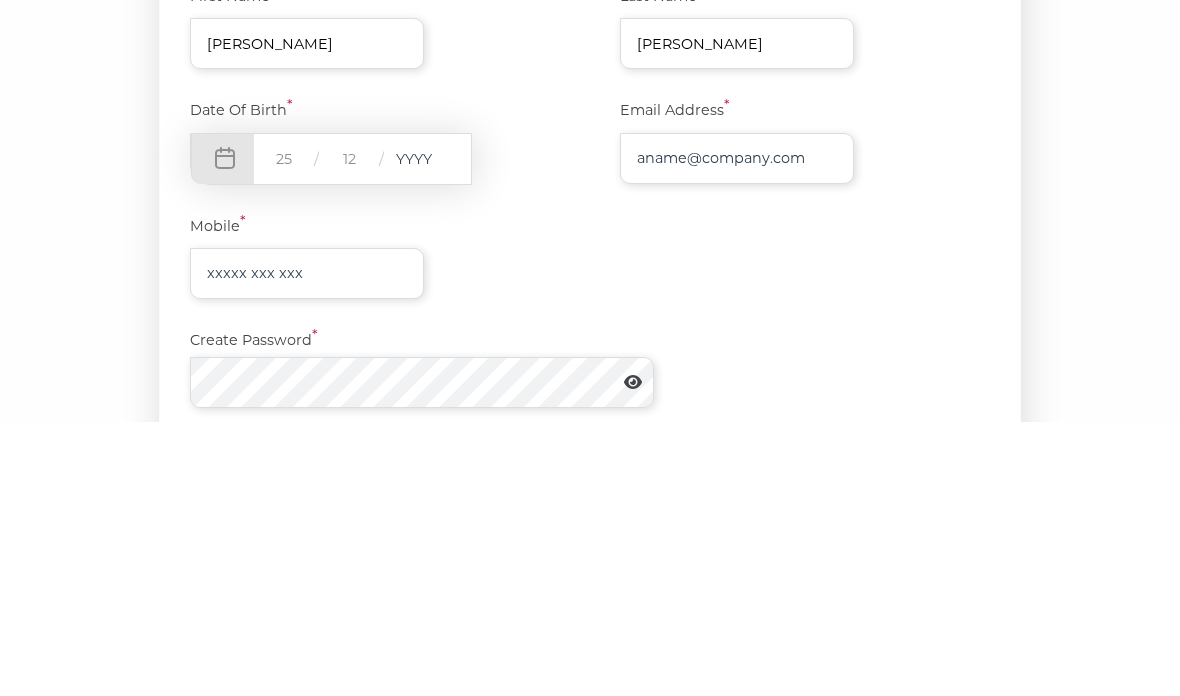 type on "12" 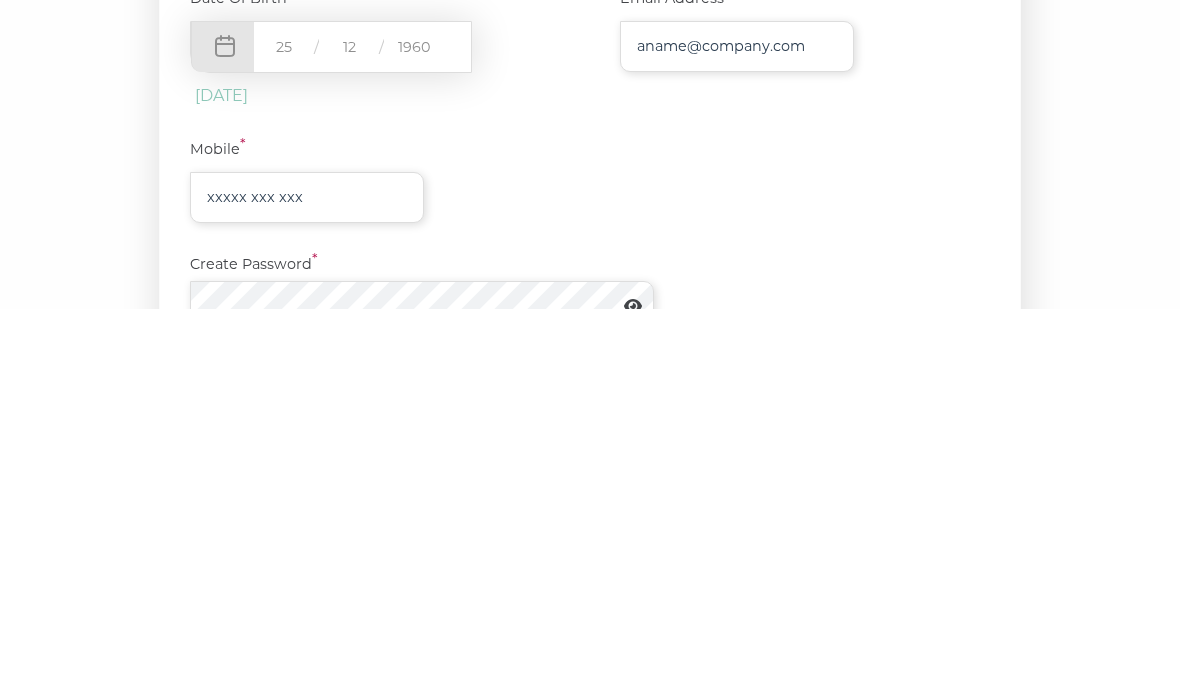 type on "1960" 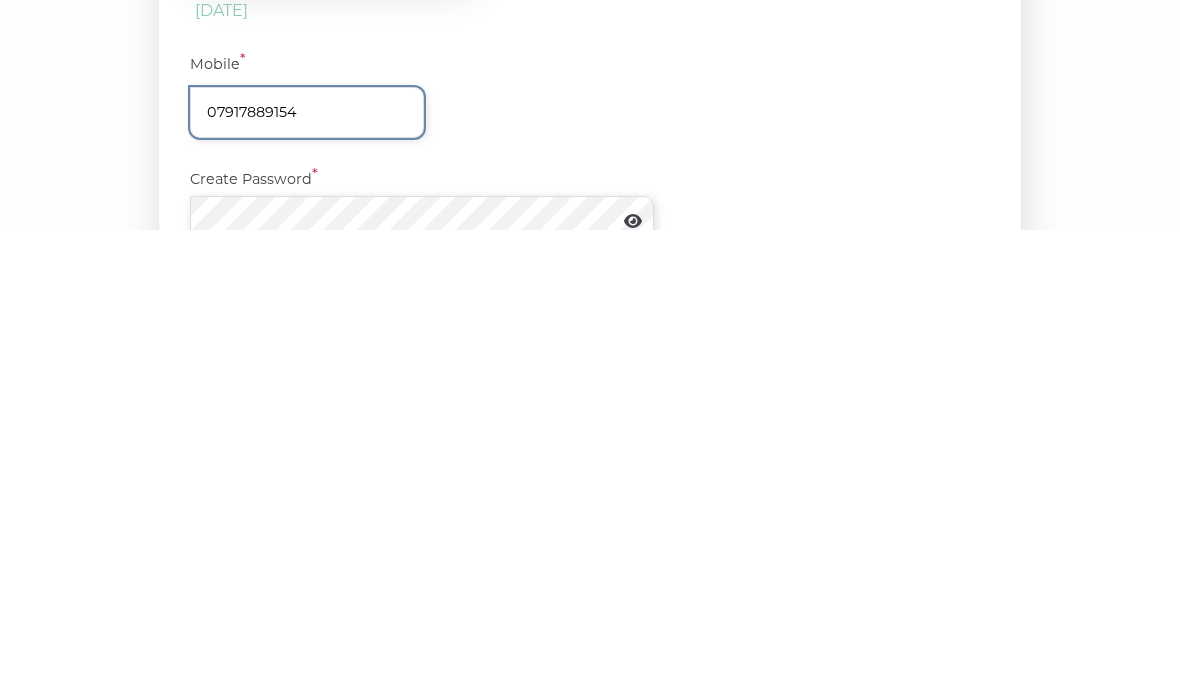 scroll, scrollTop: 320, scrollLeft: 0, axis: vertical 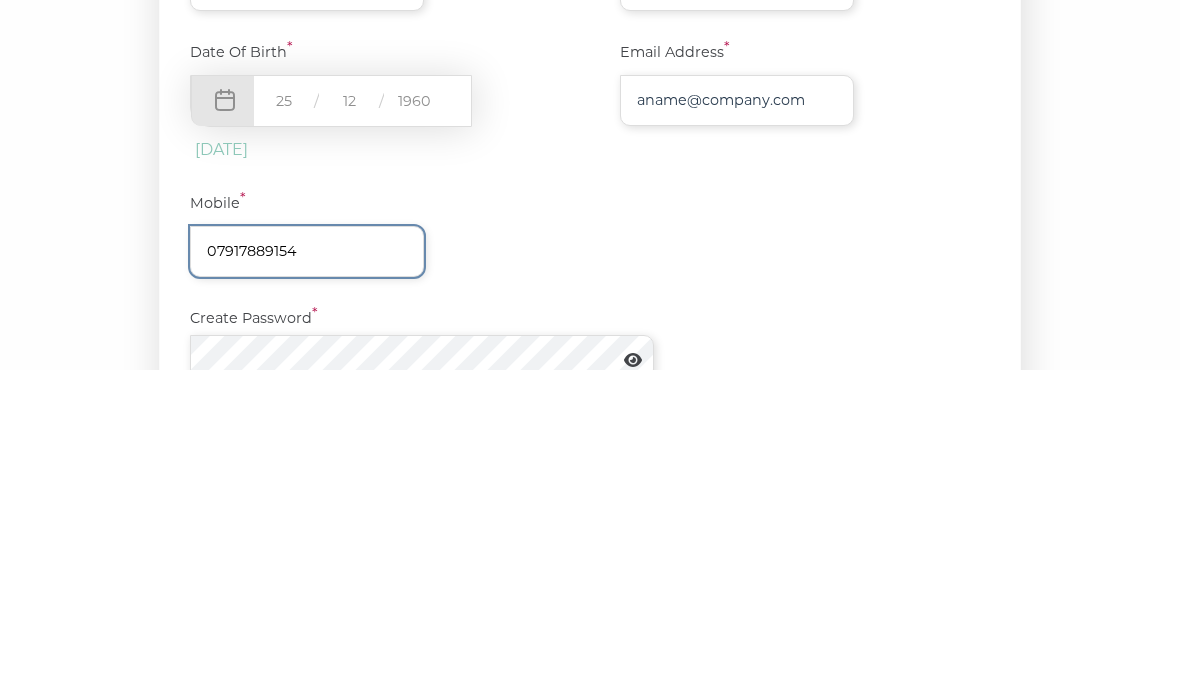 type on "07917889154" 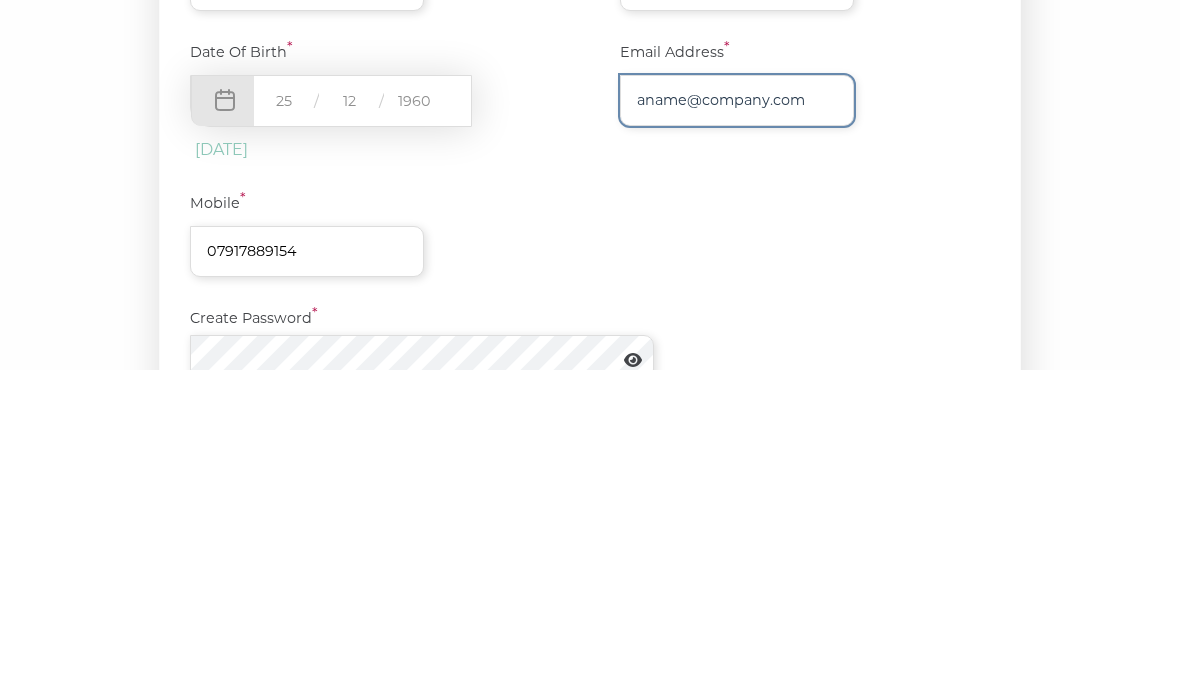 click at bounding box center [737, 426] 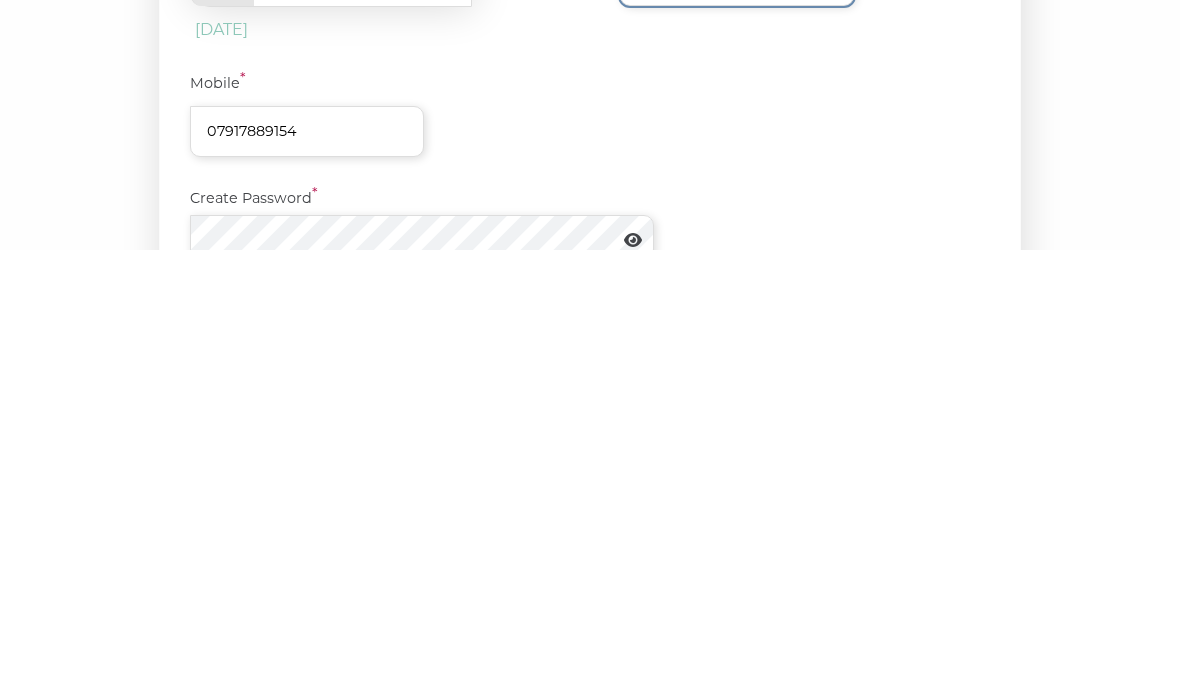 type on "andytait1980@icloud.com" 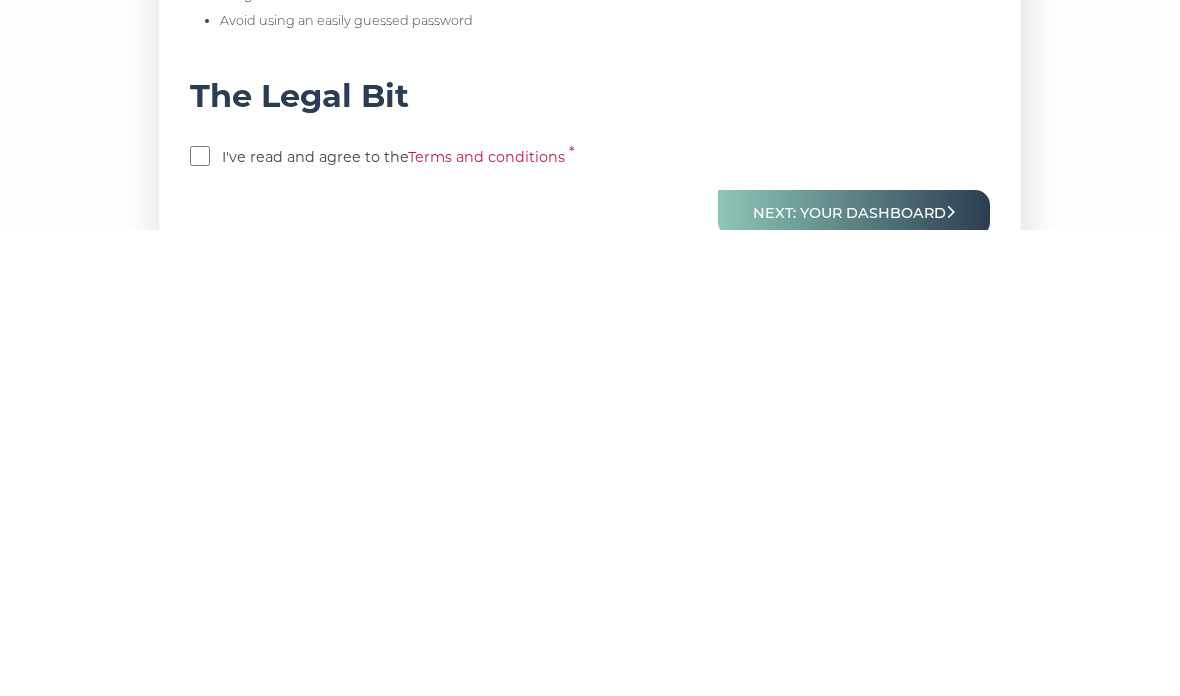 scroll, scrollTop: 662, scrollLeft: 0, axis: vertical 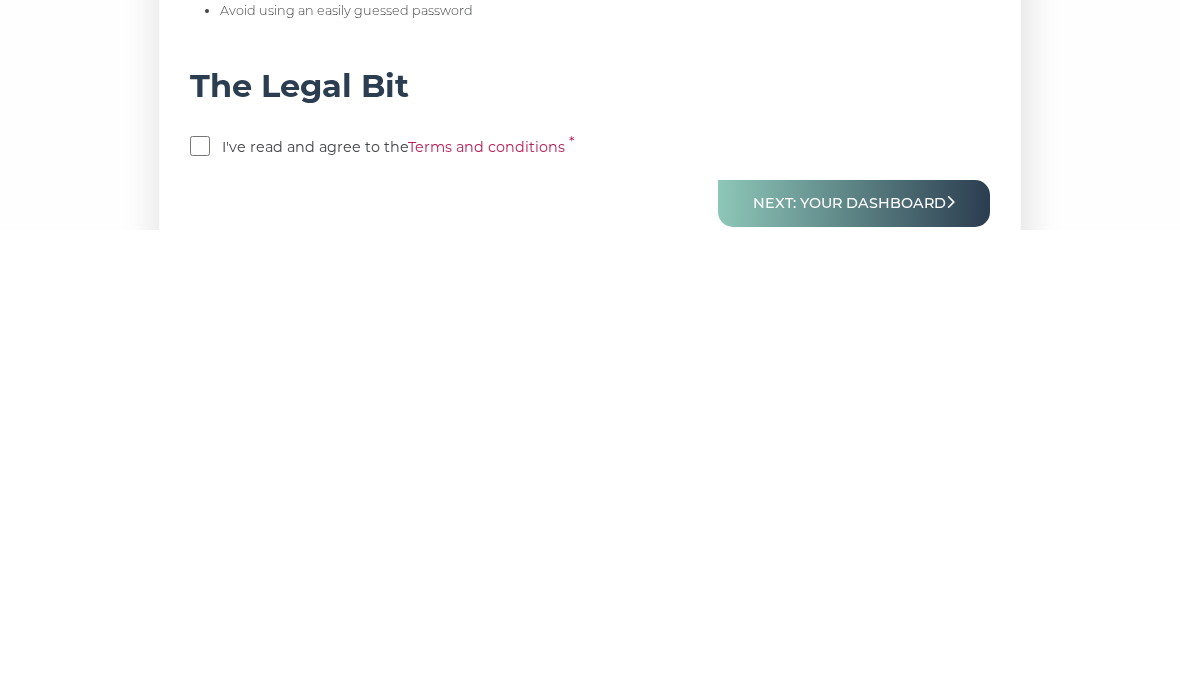 click at bounding box center (200, 612) 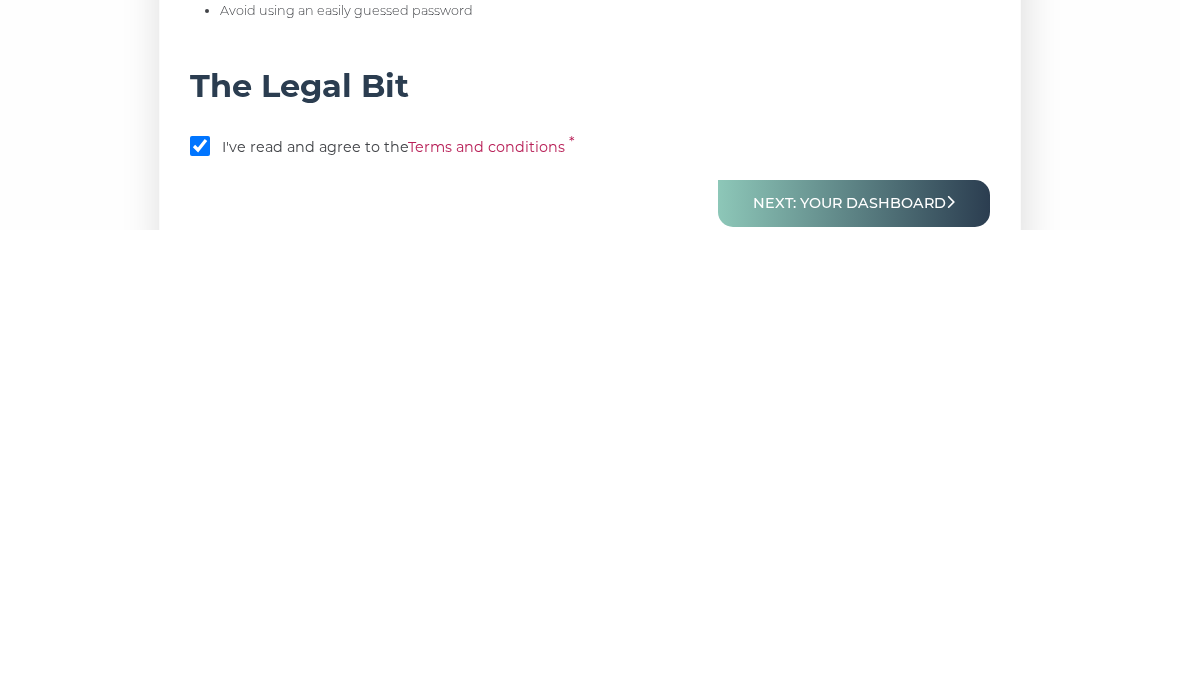 scroll, scrollTop: 885, scrollLeft: 0, axis: vertical 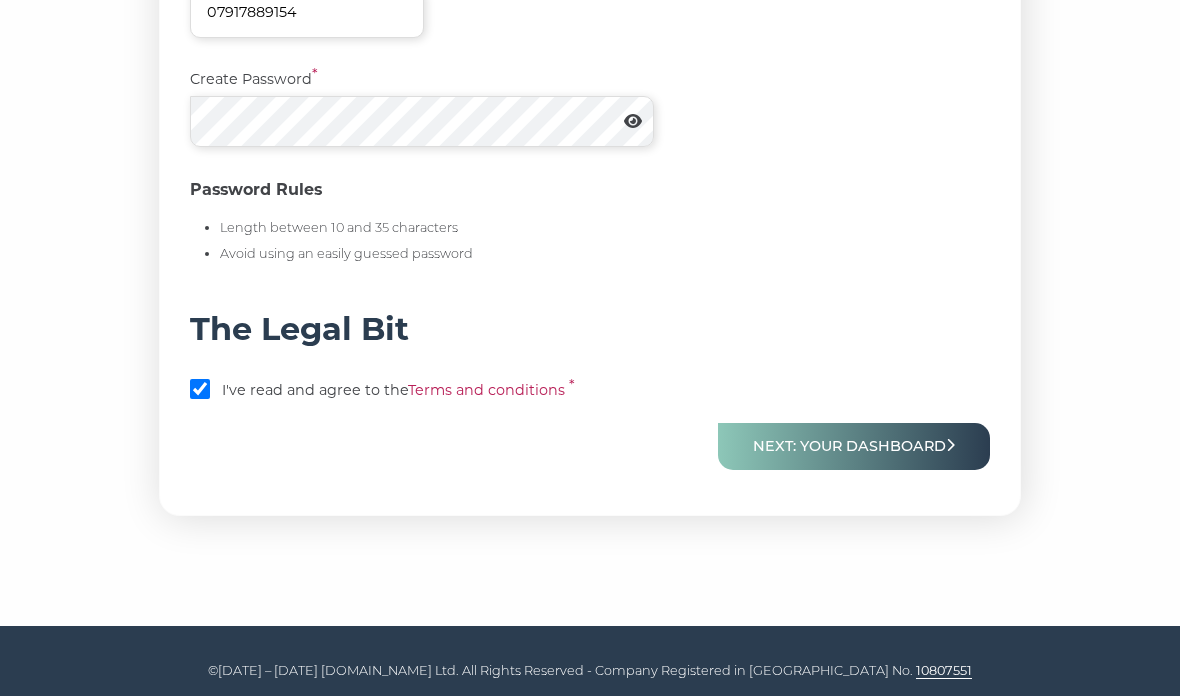 click on "Next: Your Dashboard" at bounding box center [854, 446] 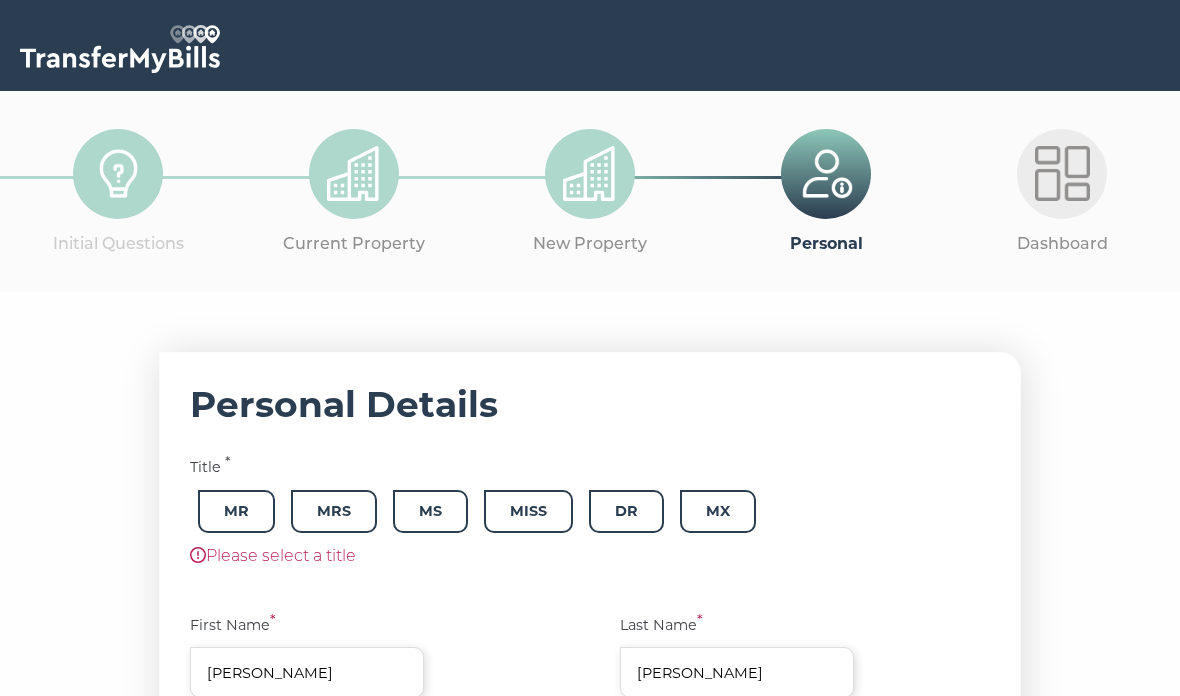 scroll, scrollTop: 0, scrollLeft: 0, axis: both 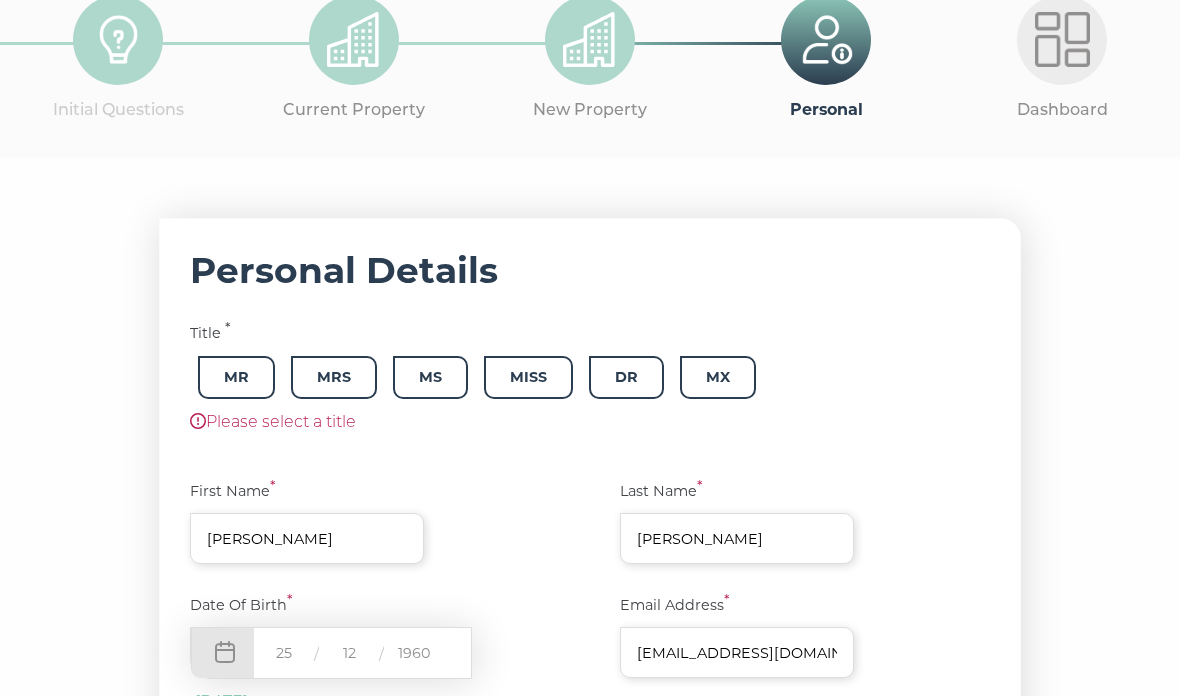 click on "Mr" at bounding box center (236, 378) 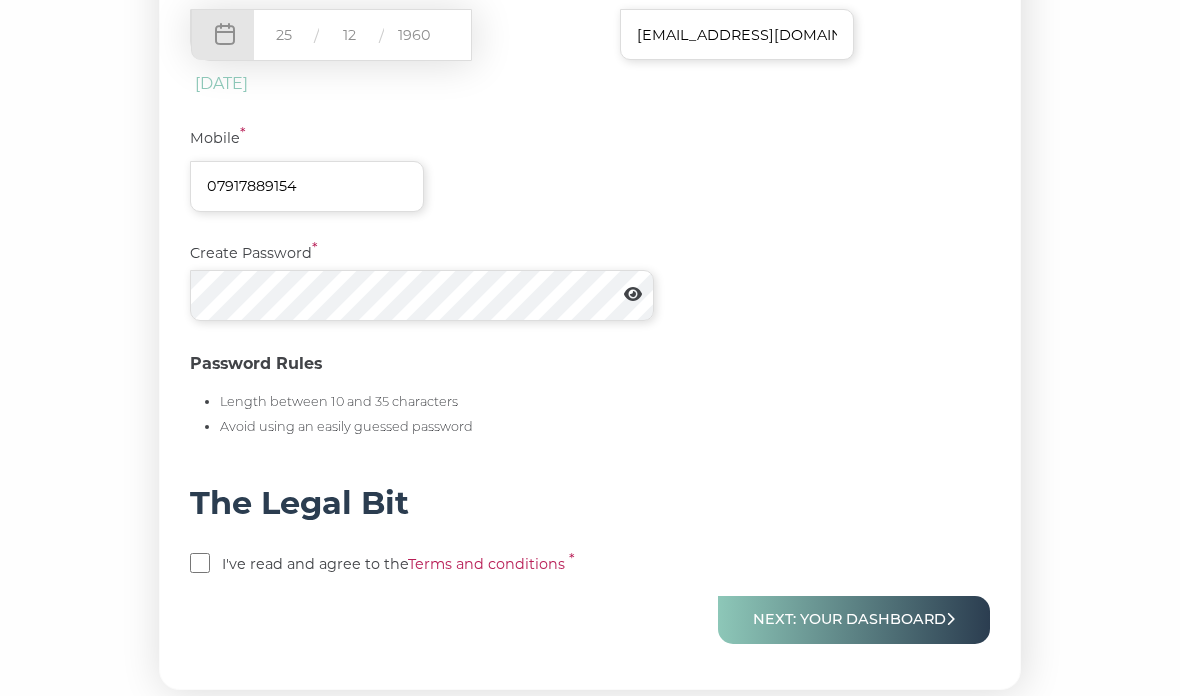 scroll, scrollTop: 765, scrollLeft: 0, axis: vertical 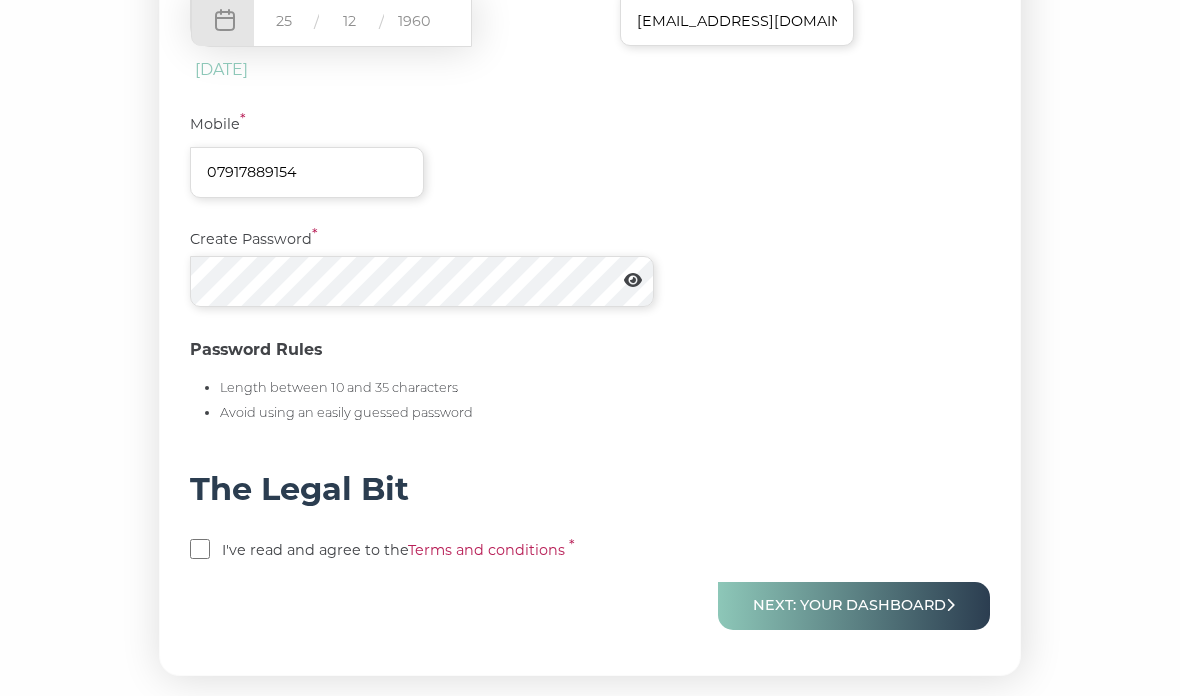 click at bounding box center [200, 550] 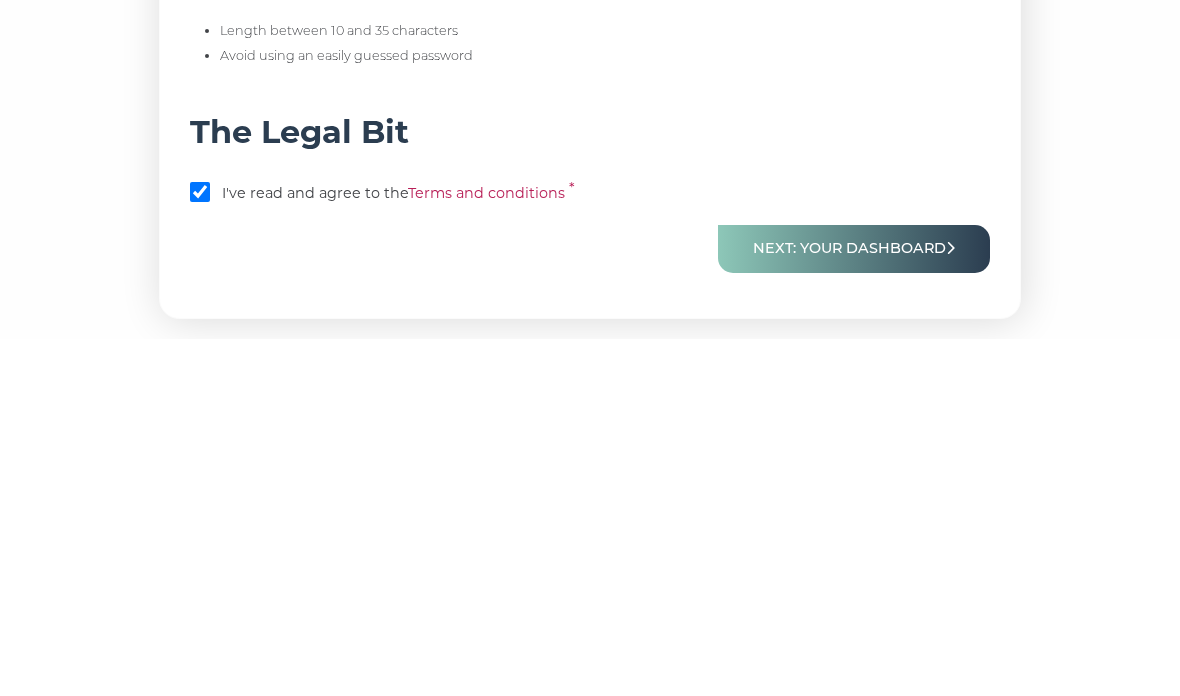 click on "Next: Your Dashboard" at bounding box center (854, 606) 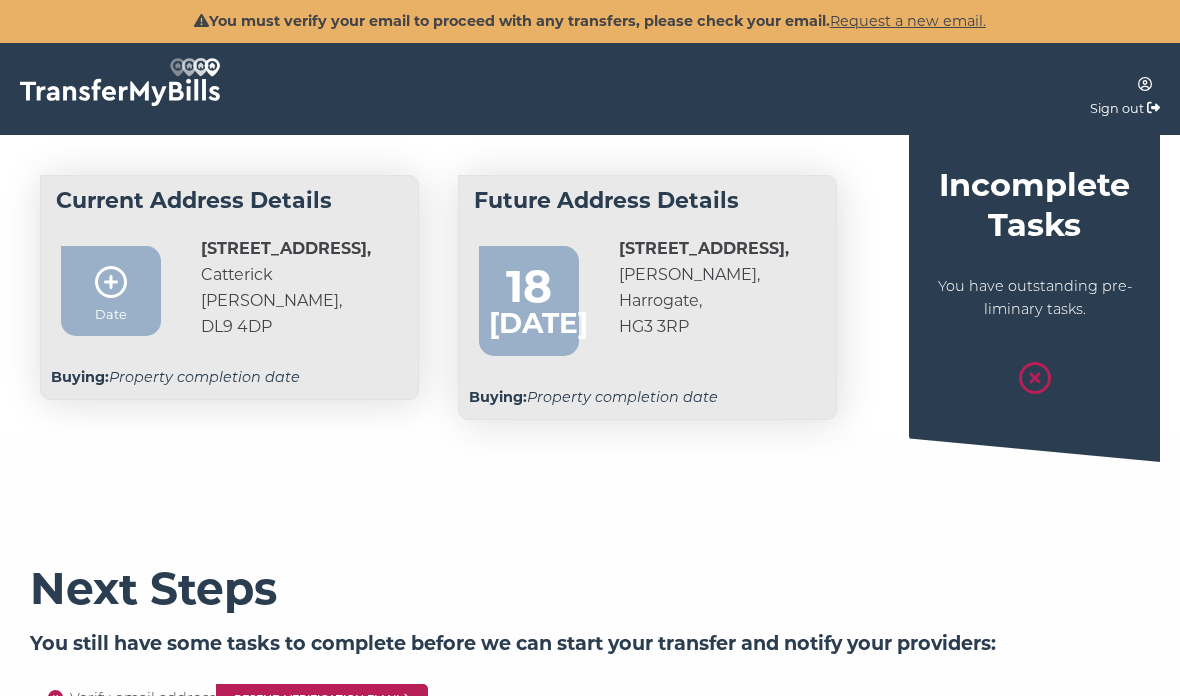 scroll, scrollTop: 0, scrollLeft: 0, axis: both 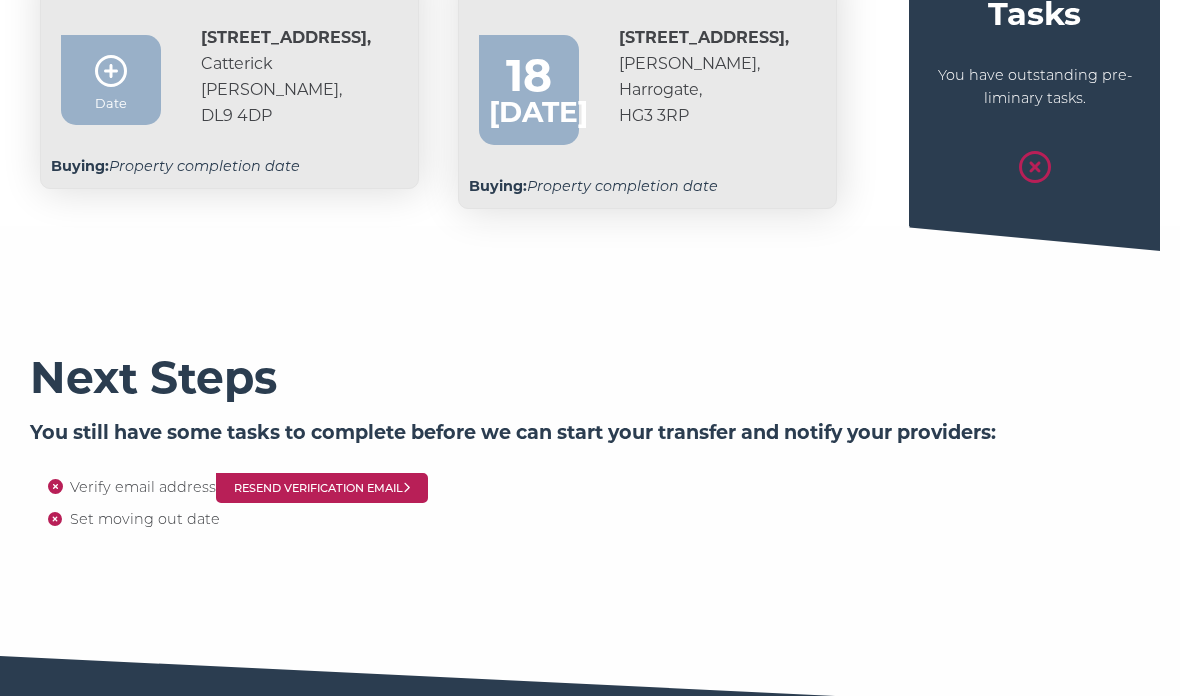 click on "Resend
Verification Email" at bounding box center [322, 489] 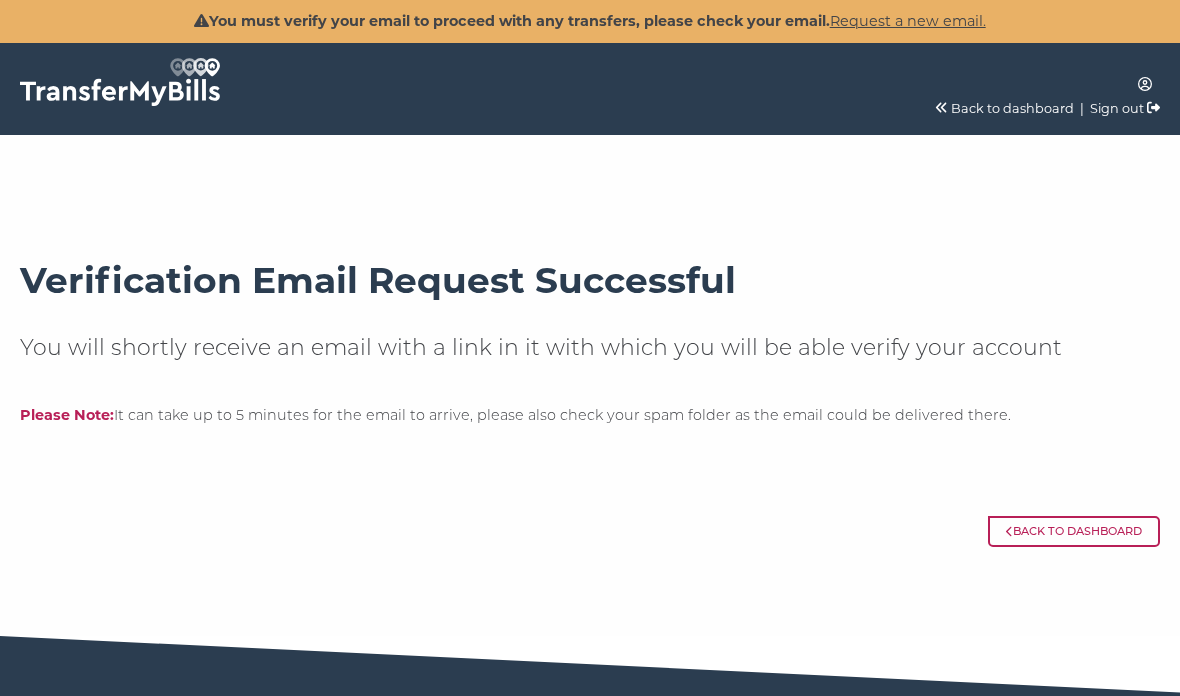 scroll, scrollTop: 0, scrollLeft: 0, axis: both 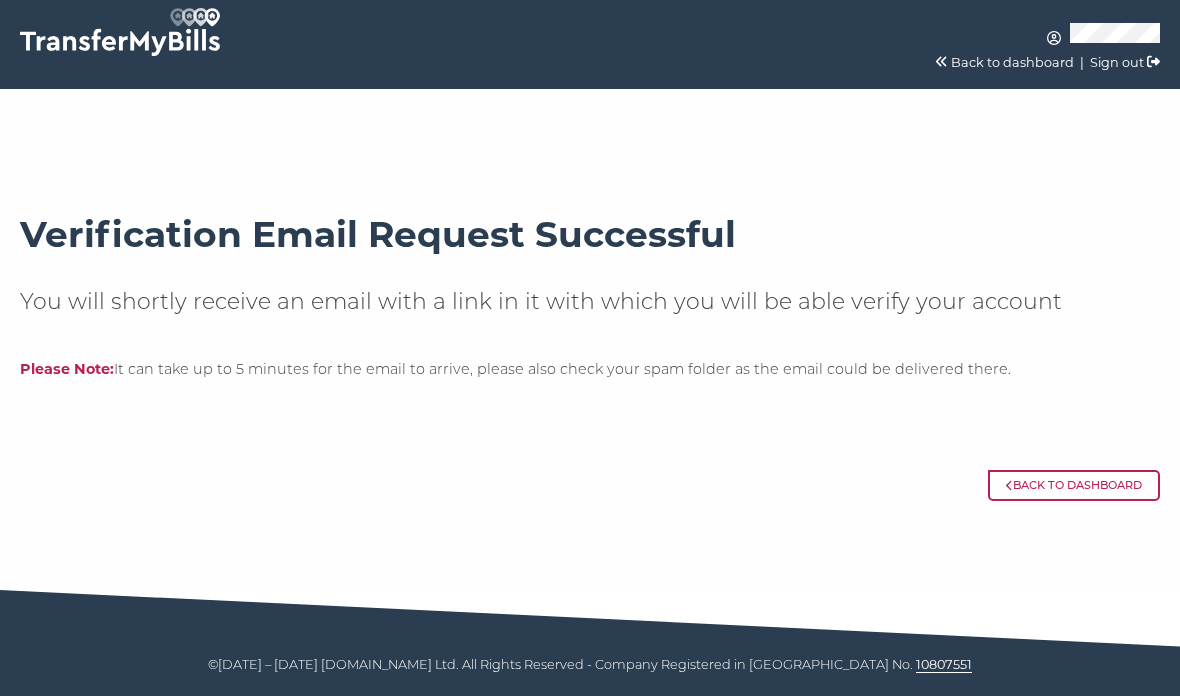 click on "©[DATE] – [DATE] [DOMAIN_NAME] Ltd. All Rights Reserved - Company Registered in [GEOGRAPHIC_DATA] No.   10807551" at bounding box center [590, 665] 